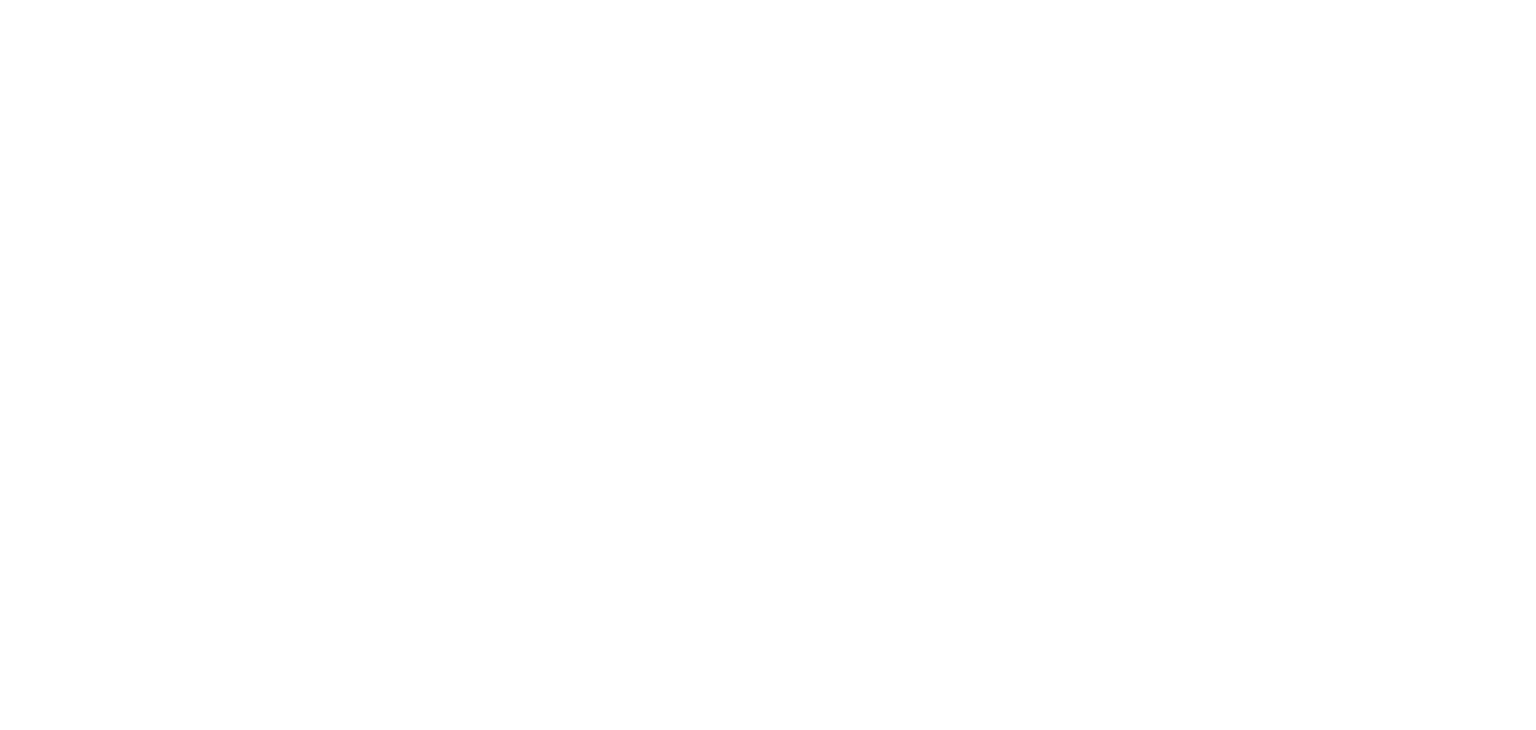 scroll, scrollTop: 0, scrollLeft: 0, axis: both 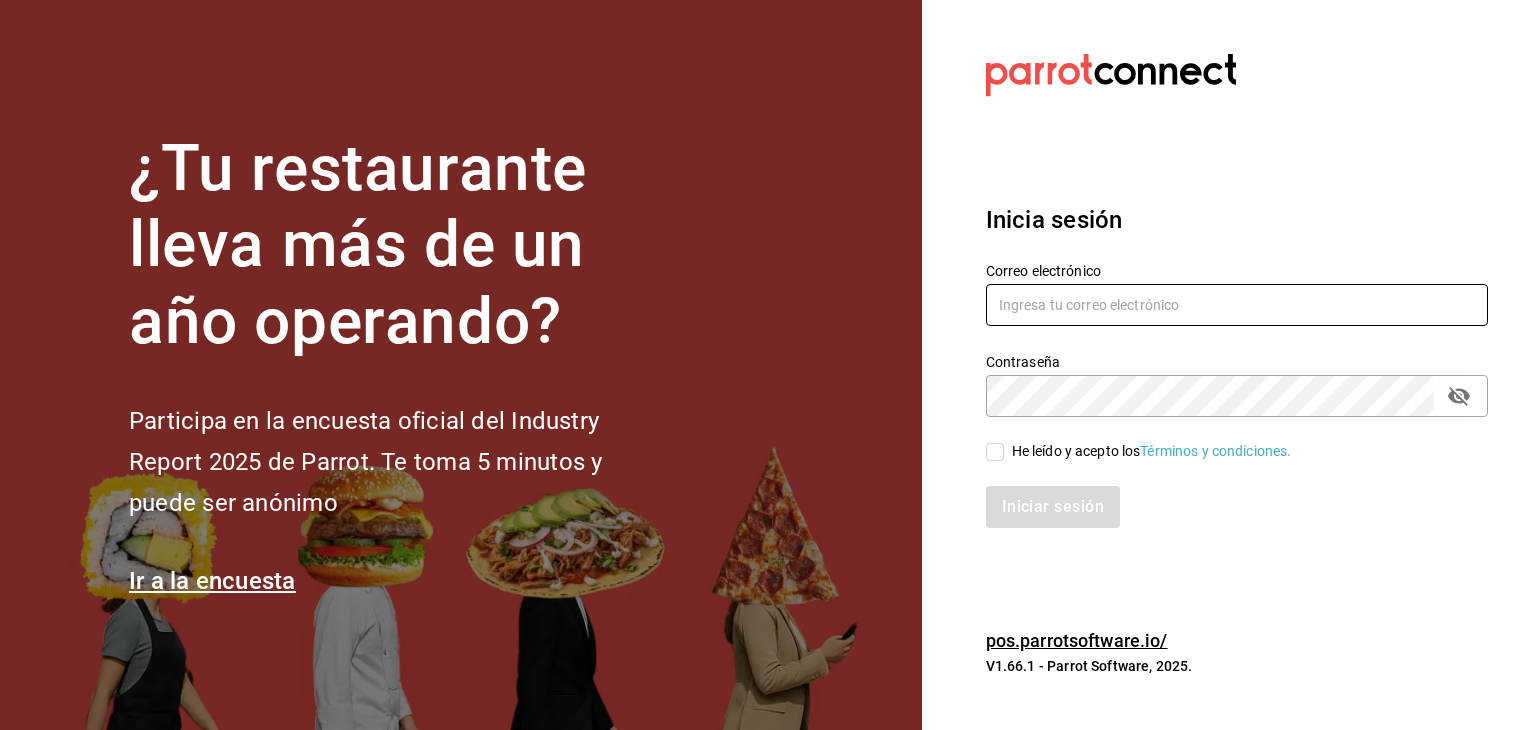 type on "mochomos.metepec@grupocosteno.com" 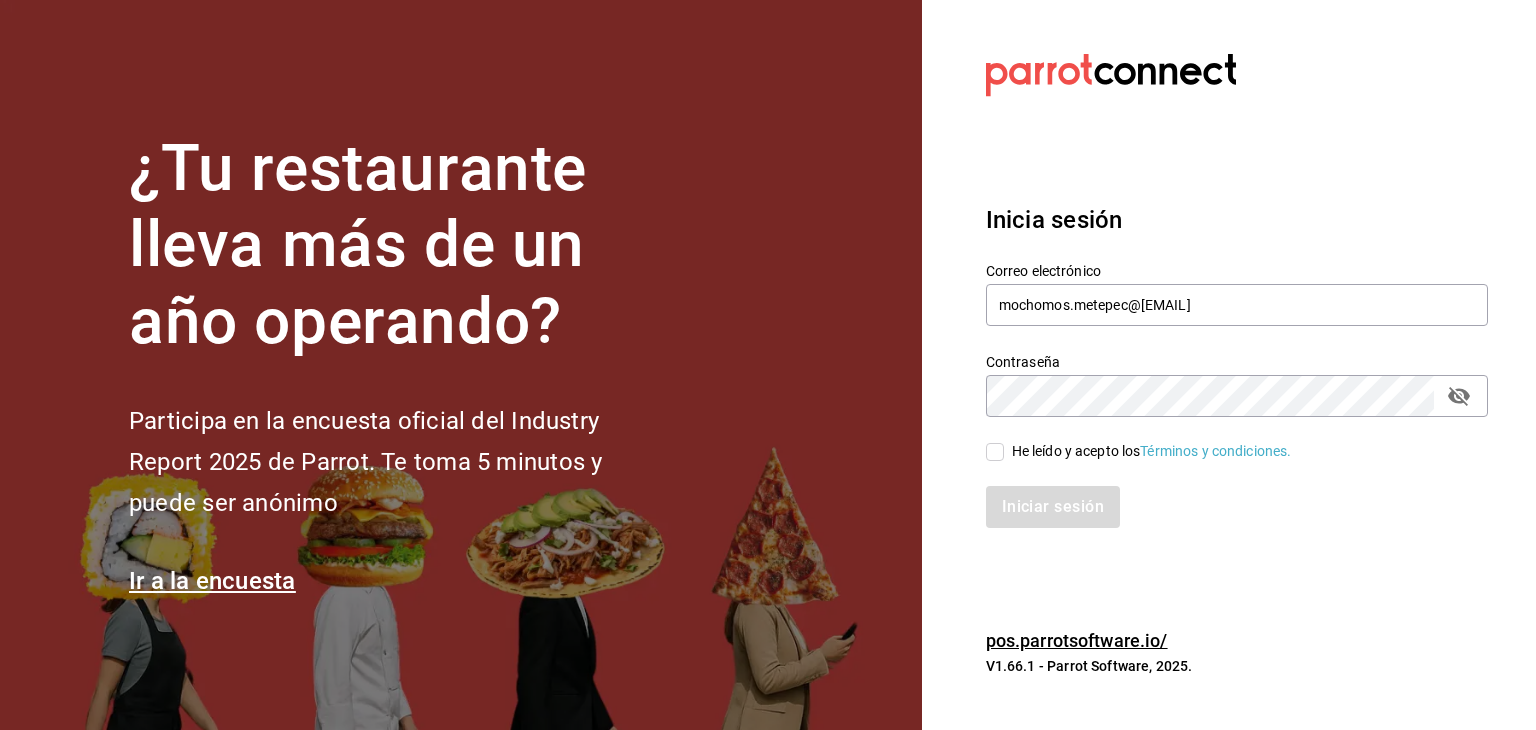 click on "He leído y acepto los  Términos y condiciones." at bounding box center (995, 452) 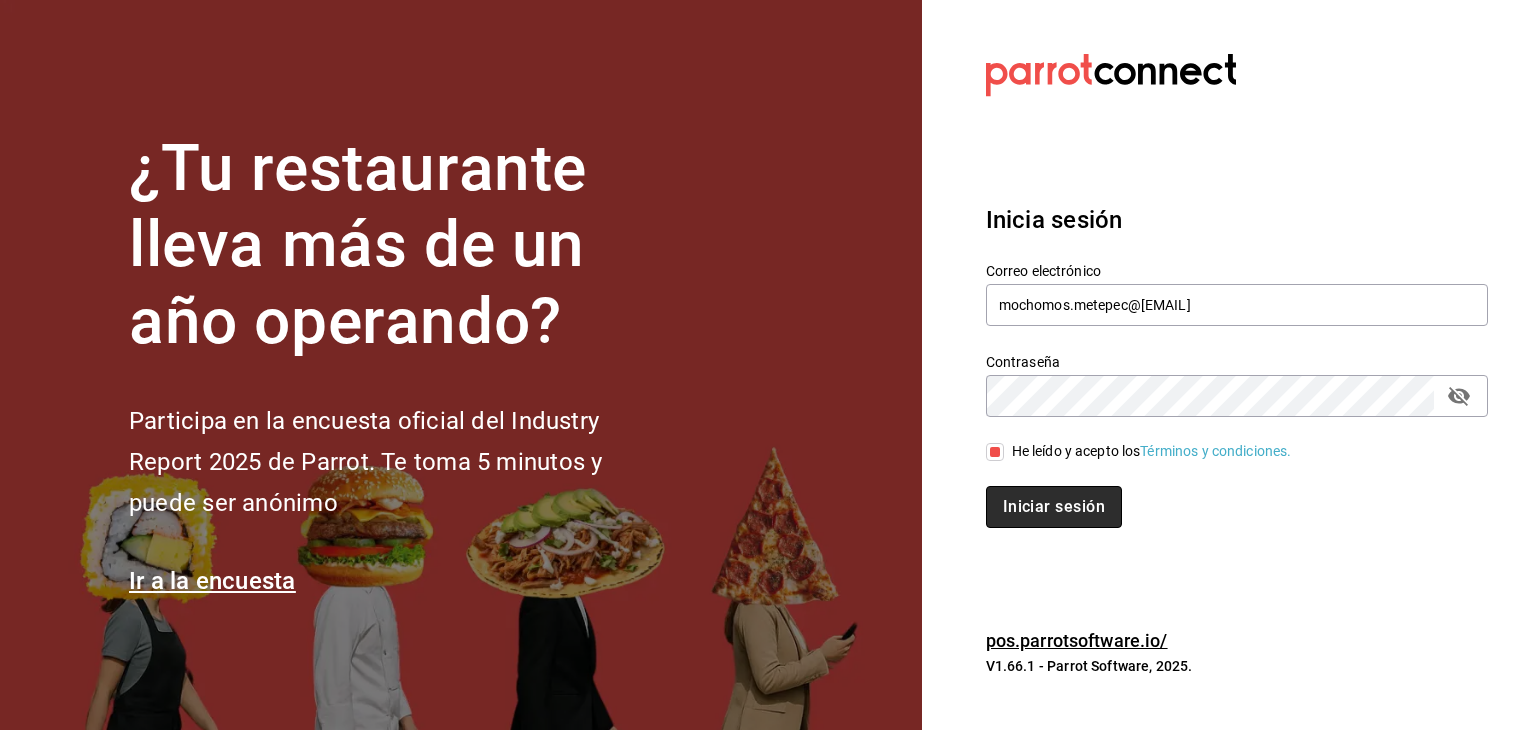 click on "Iniciar sesión" at bounding box center [1054, 507] 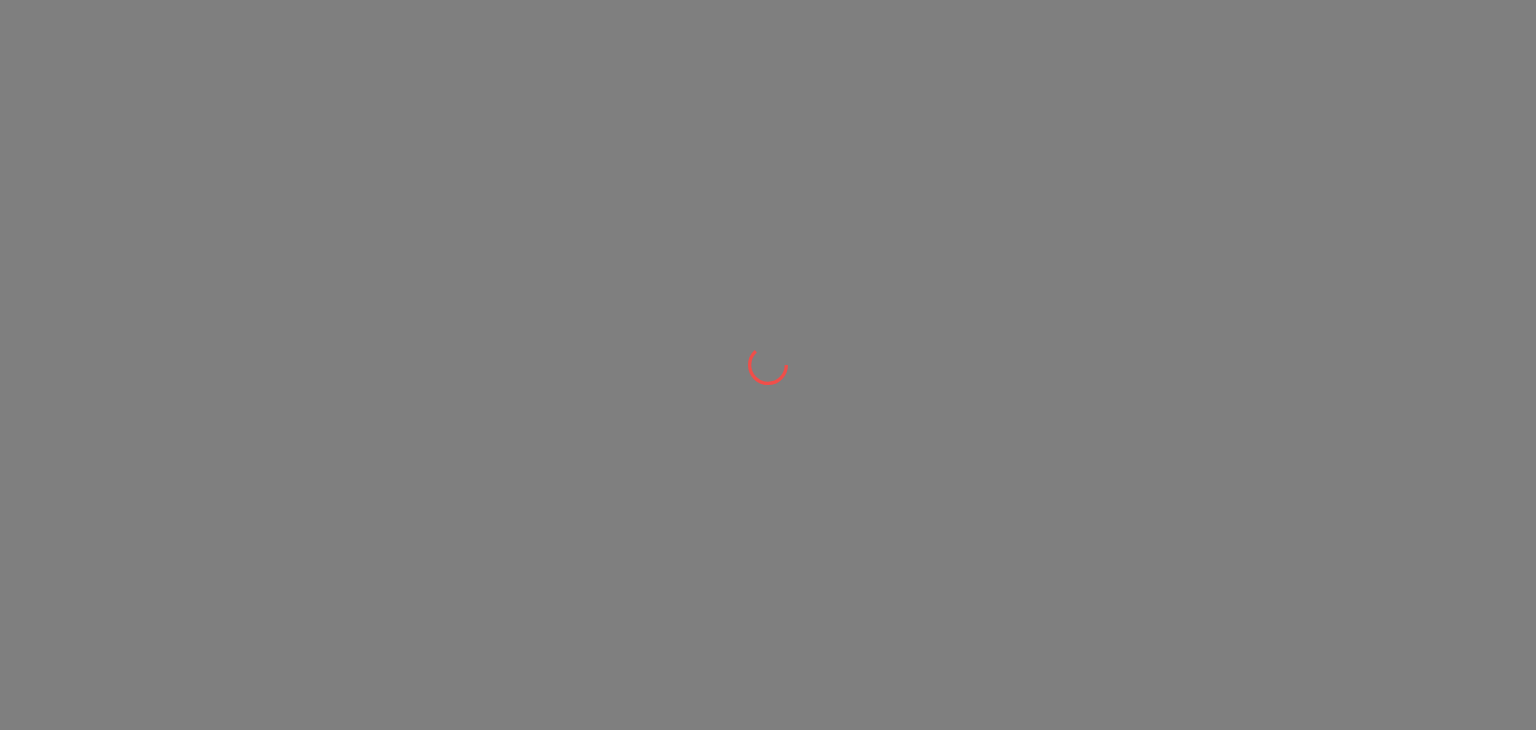 scroll, scrollTop: 0, scrollLeft: 0, axis: both 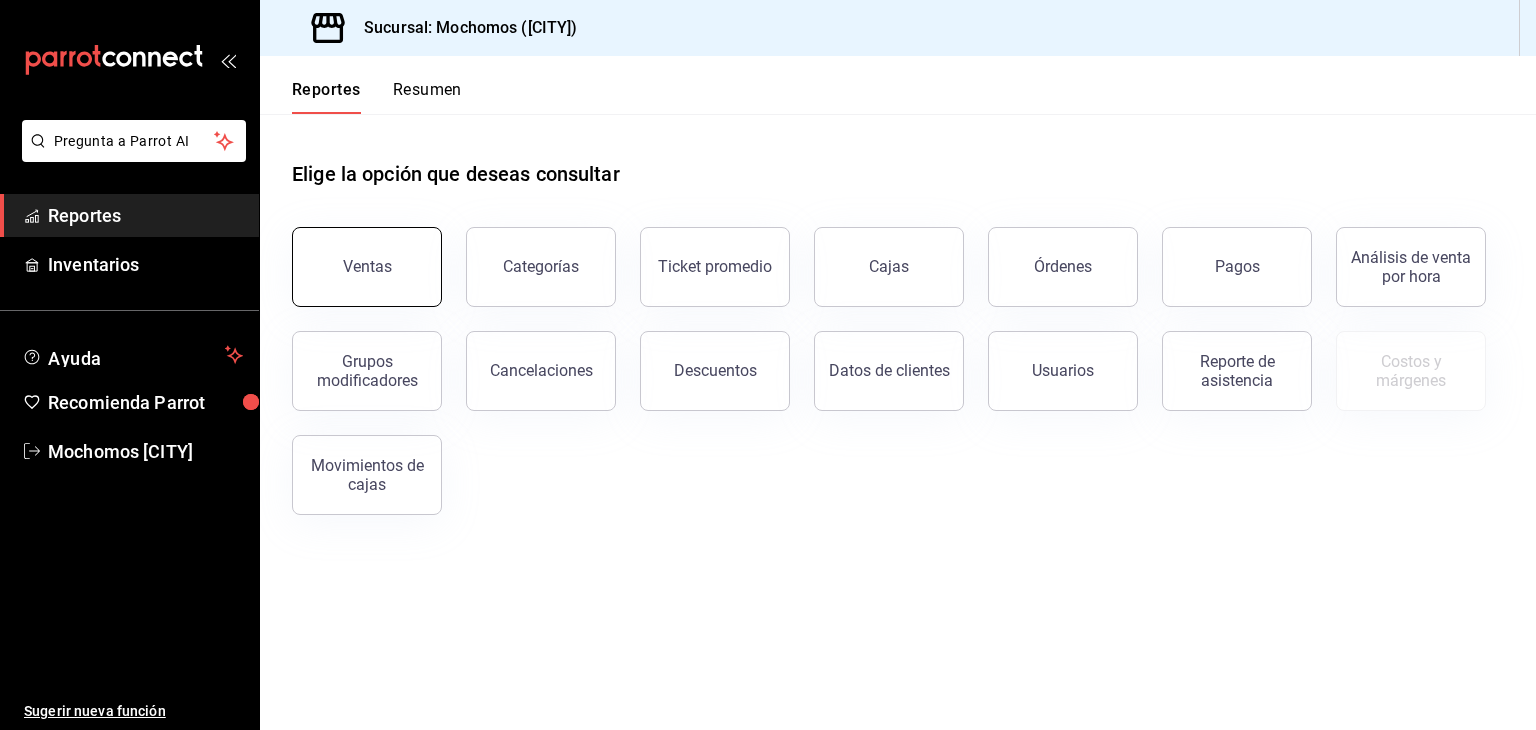 click on "Ventas" at bounding box center [367, 267] 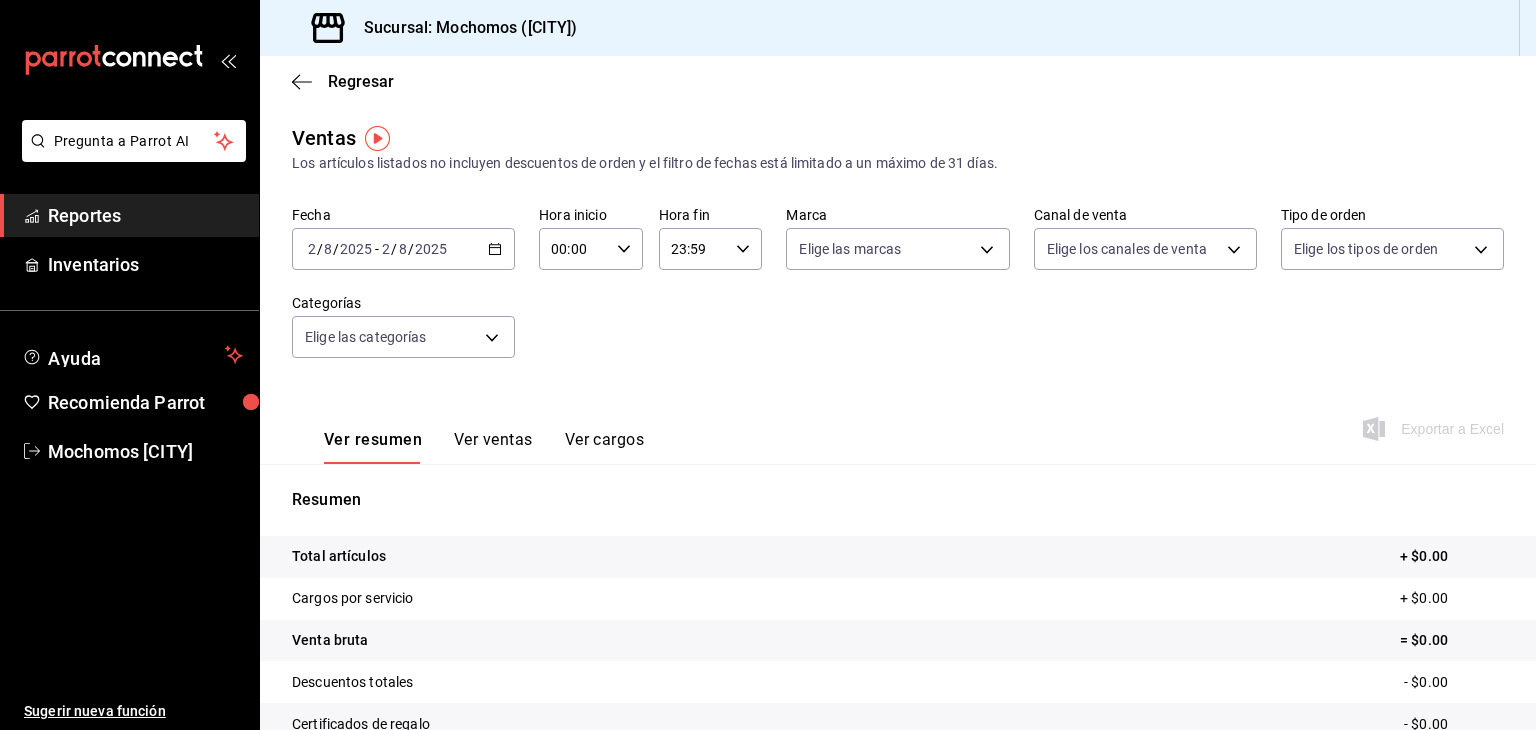 click on "[DATE] [DATE] - [DATE] [DATE]" at bounding box center [403, 249] 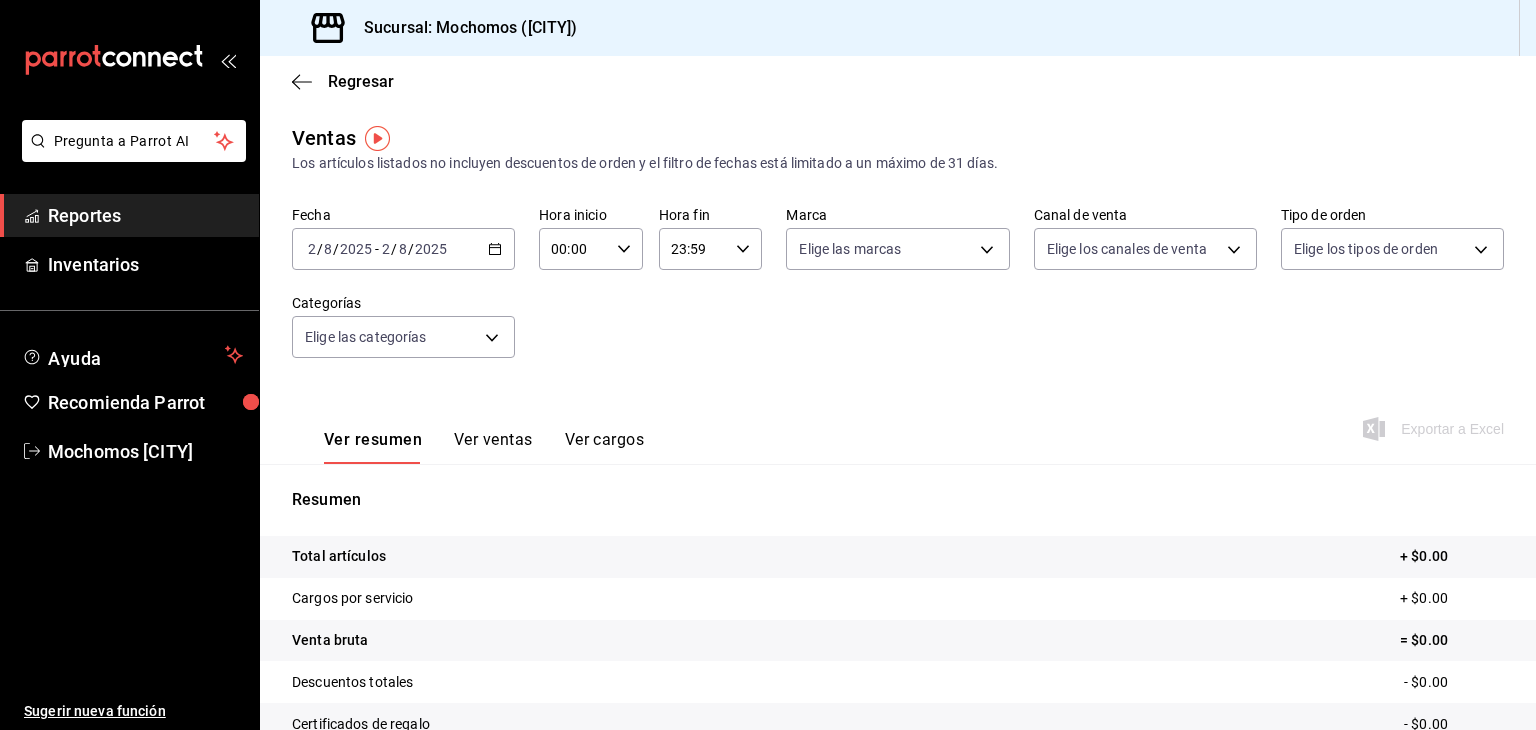 click 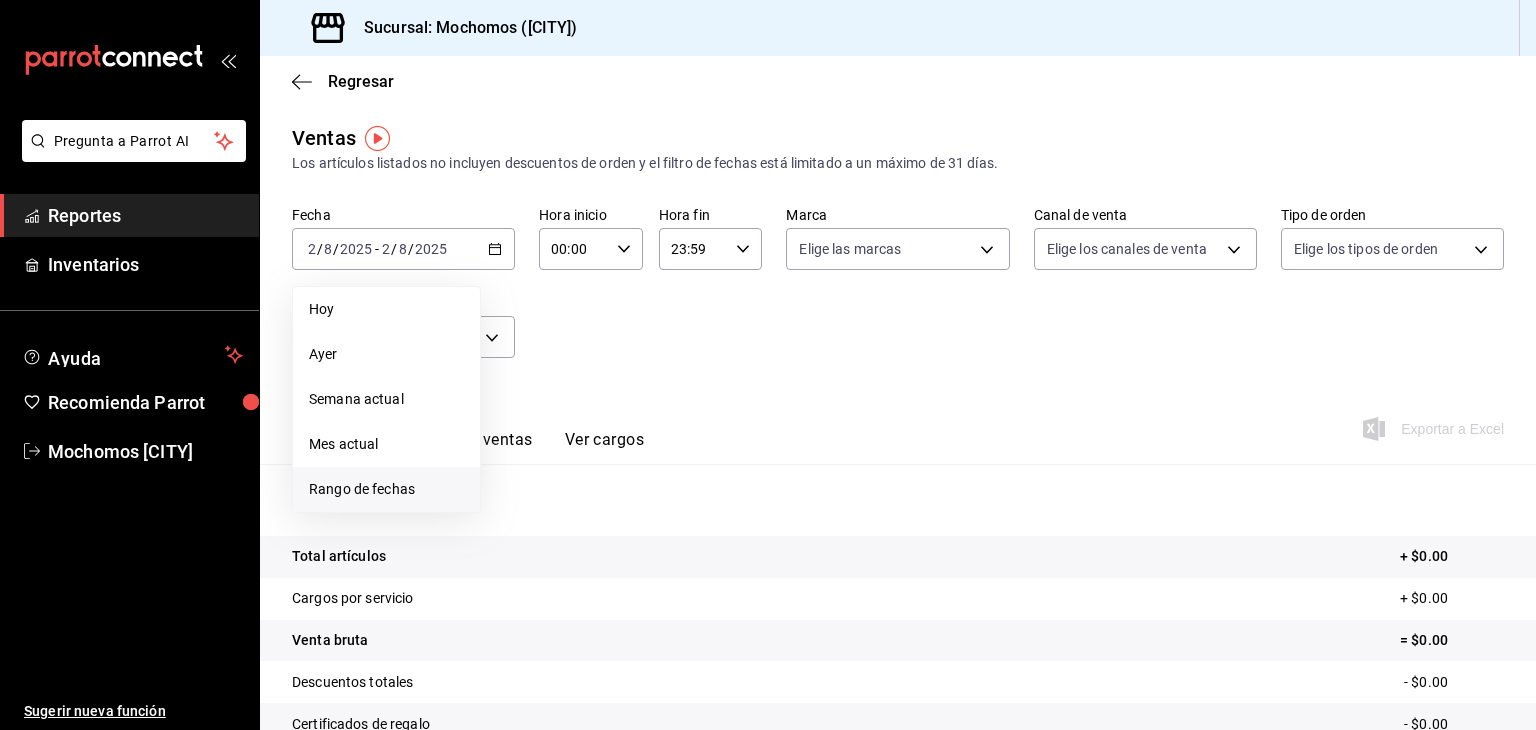 click on "Rango de fechas" at bounding box center [386, 489] 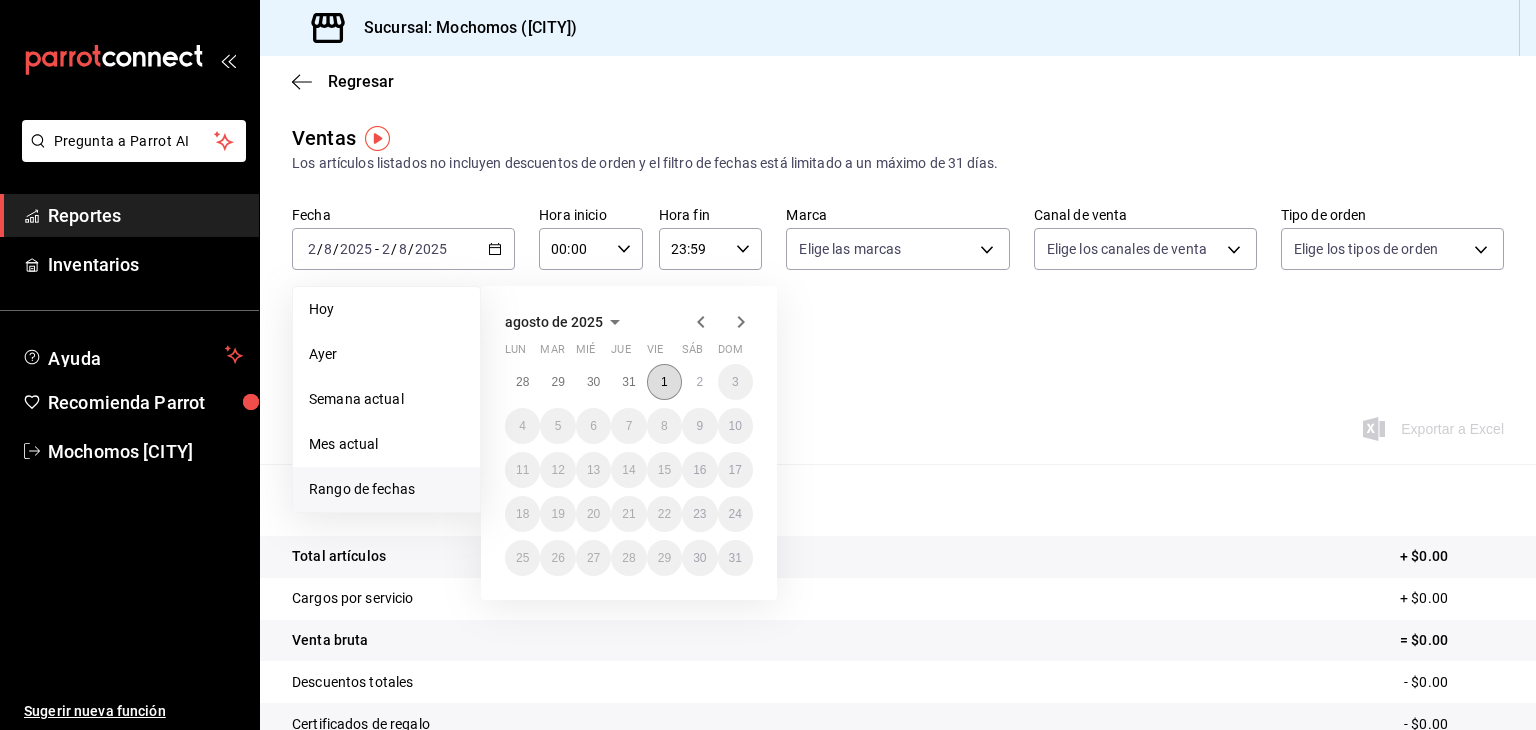 click on "1" at bounding box center [664, 382] 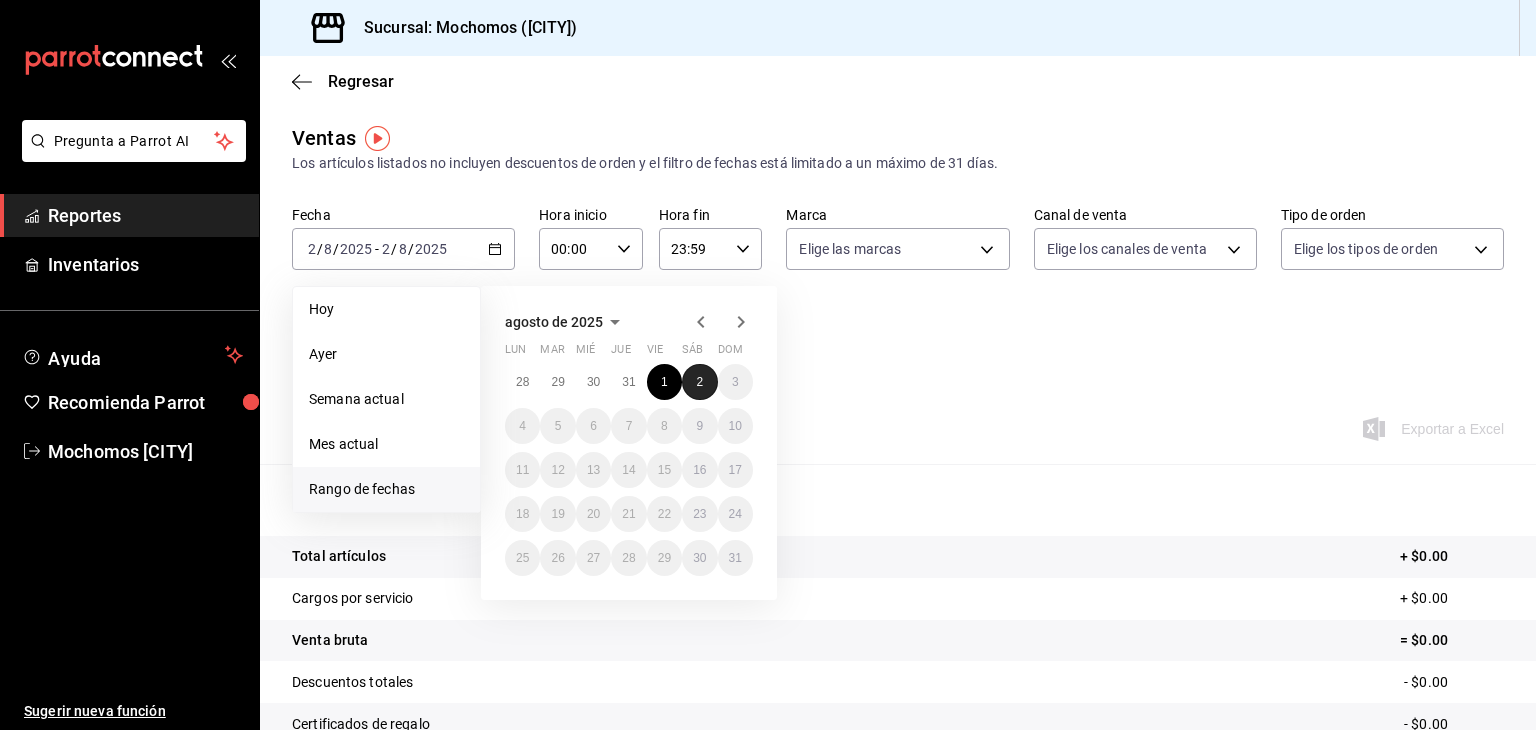 click on "2" at bounding box center (699, 382) 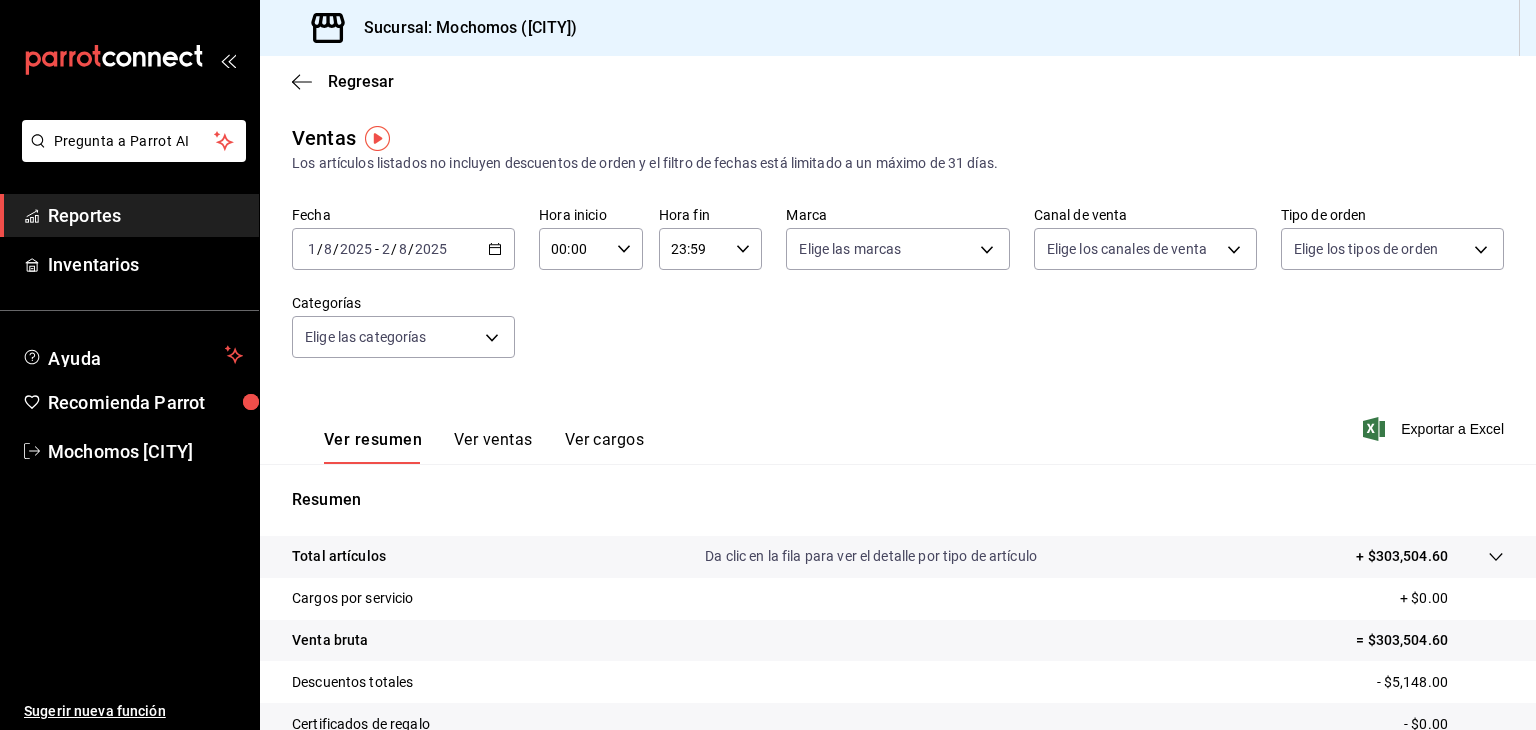 click 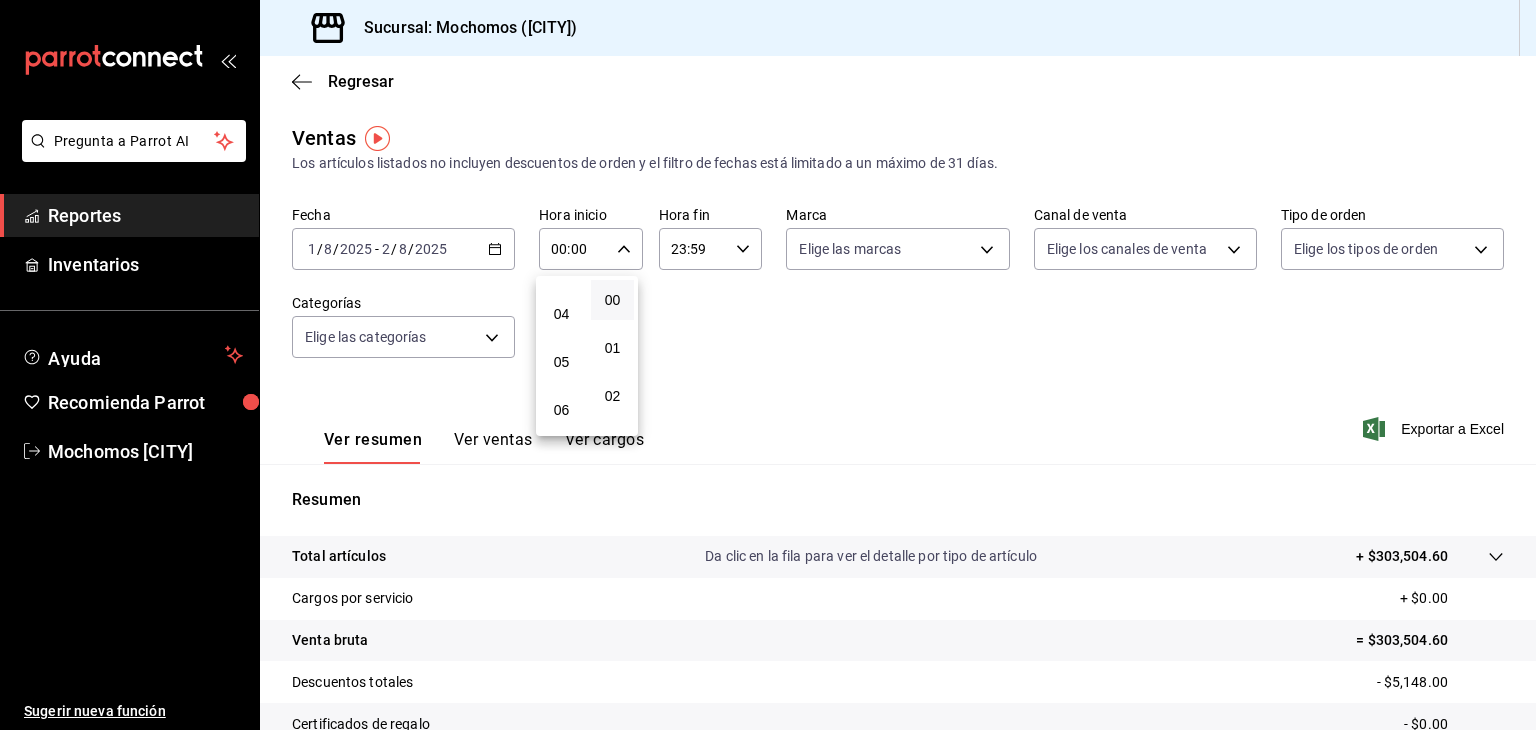 scroll, scrollTop: 192, scrollLeft: 0, axis: vertical 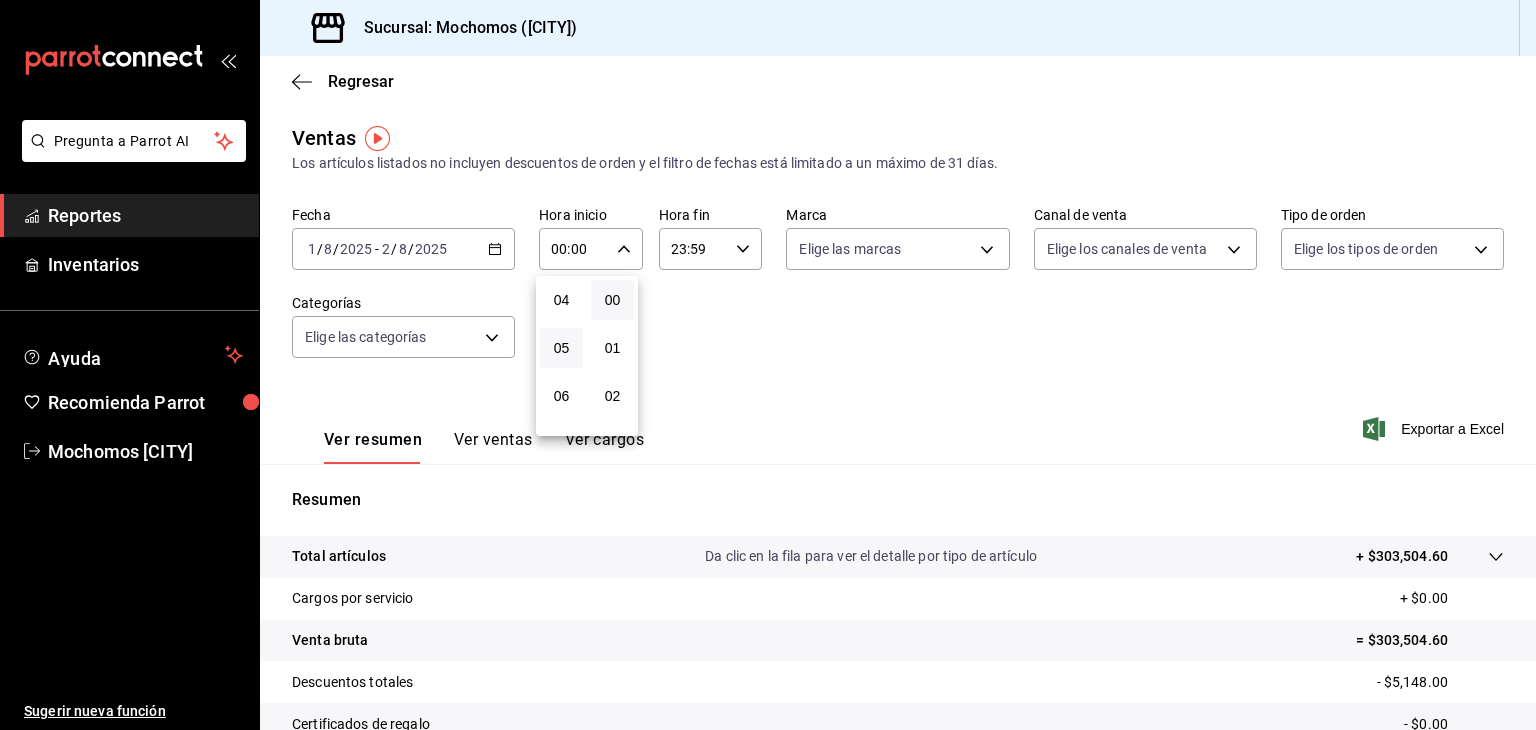 click on "05" at bounding box center (561, 348) 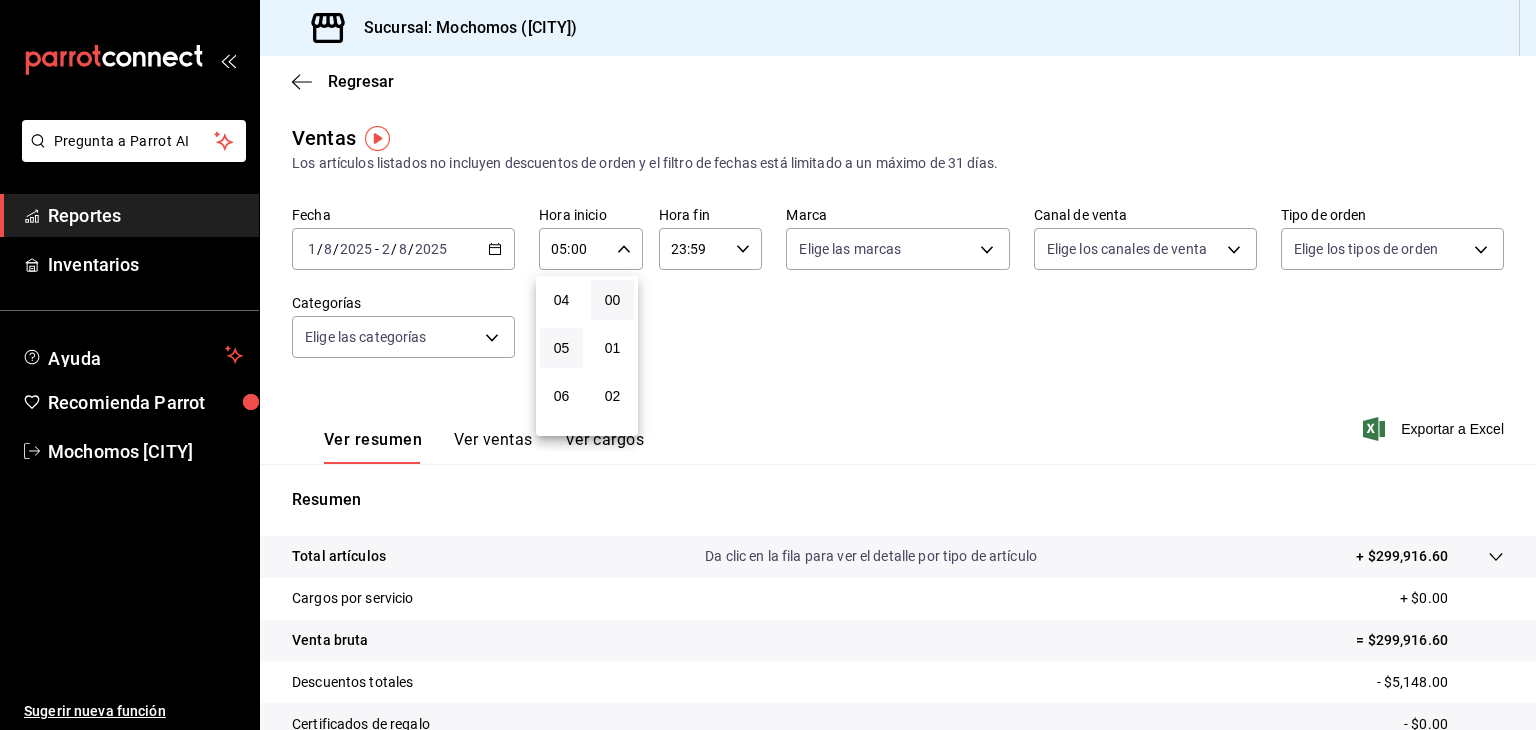 click at bounding box center (768, 365) 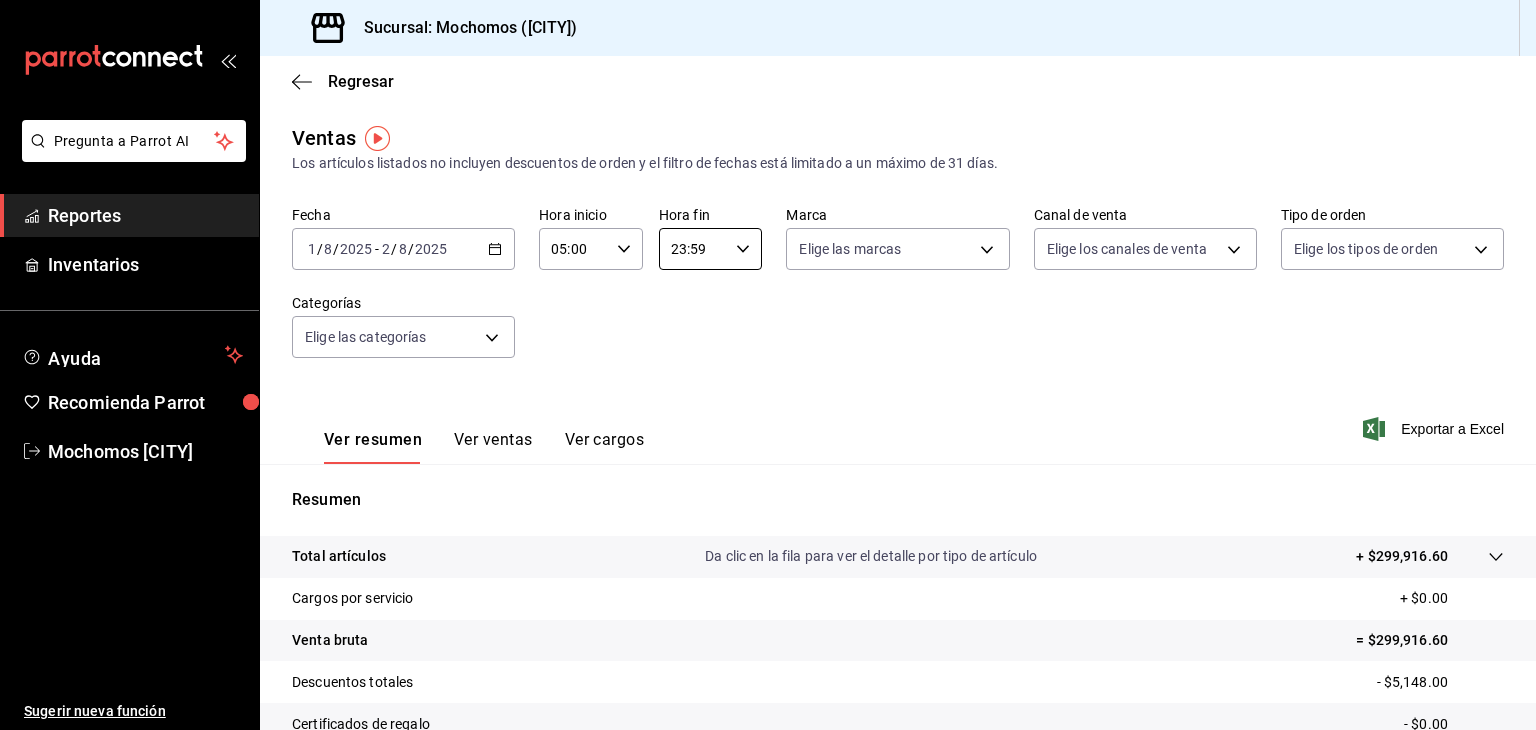 click on "23:59" at bounding box center [694, 249] 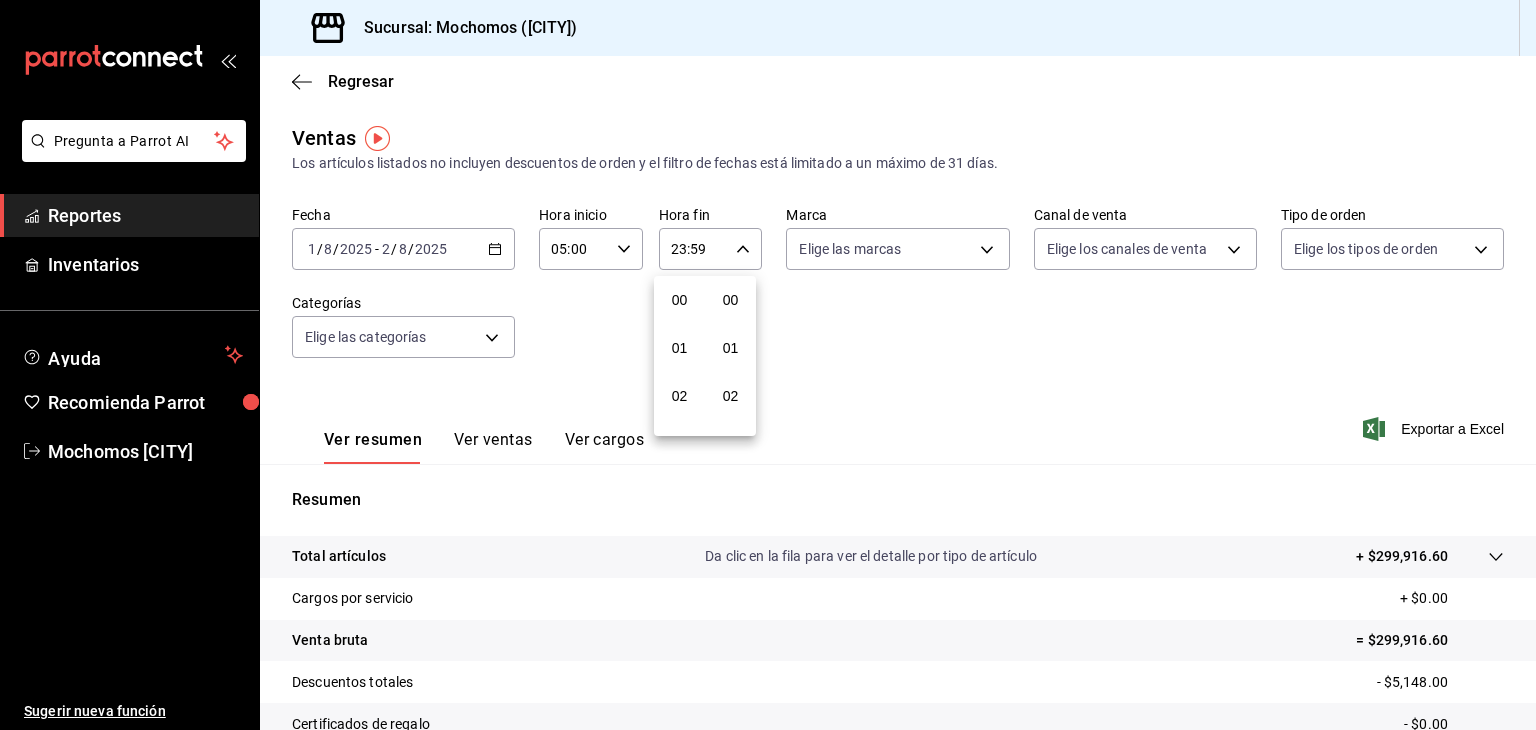 scroll, scrollTop: 1011, scrollLeft: 0, axis: vertical 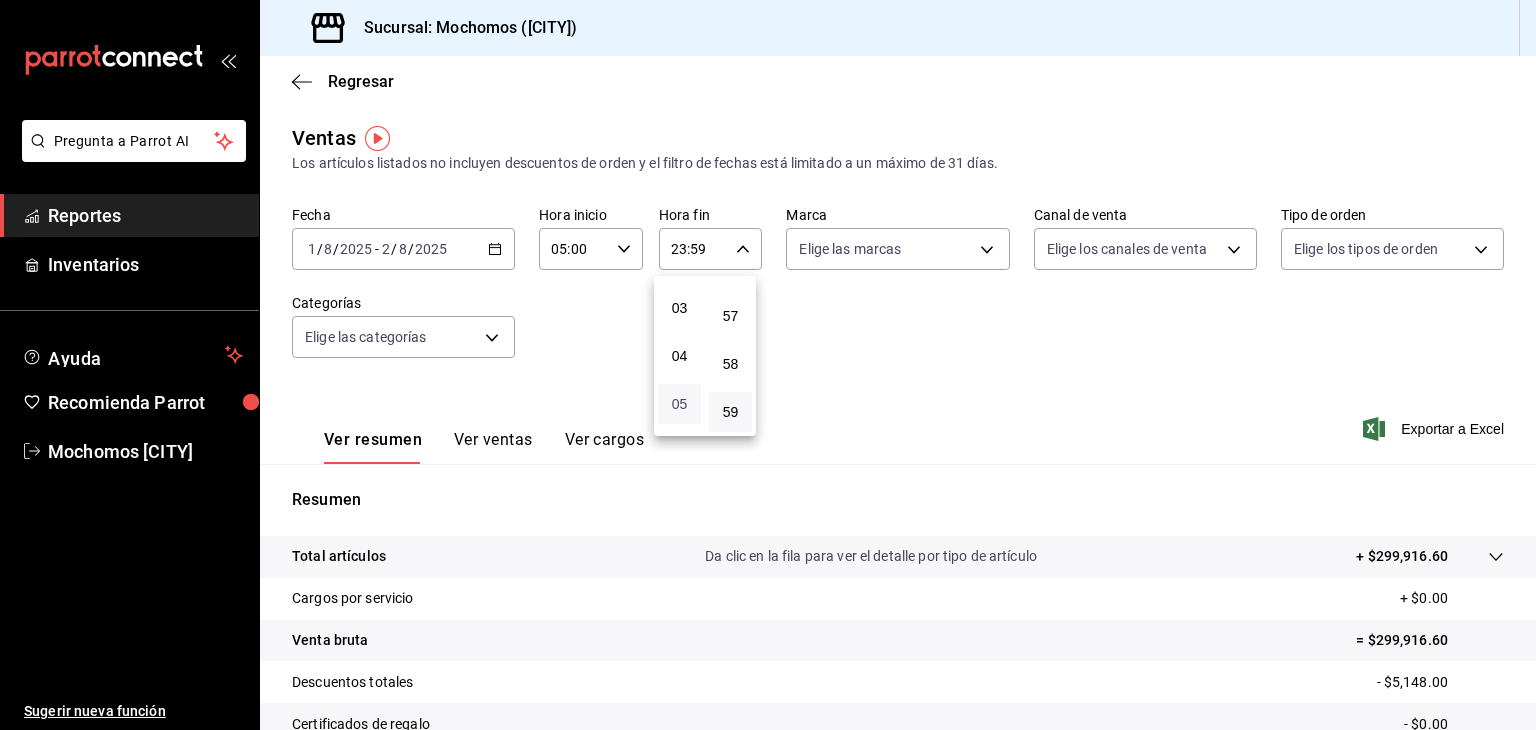 click on "05" at bounding box center (679, 404) 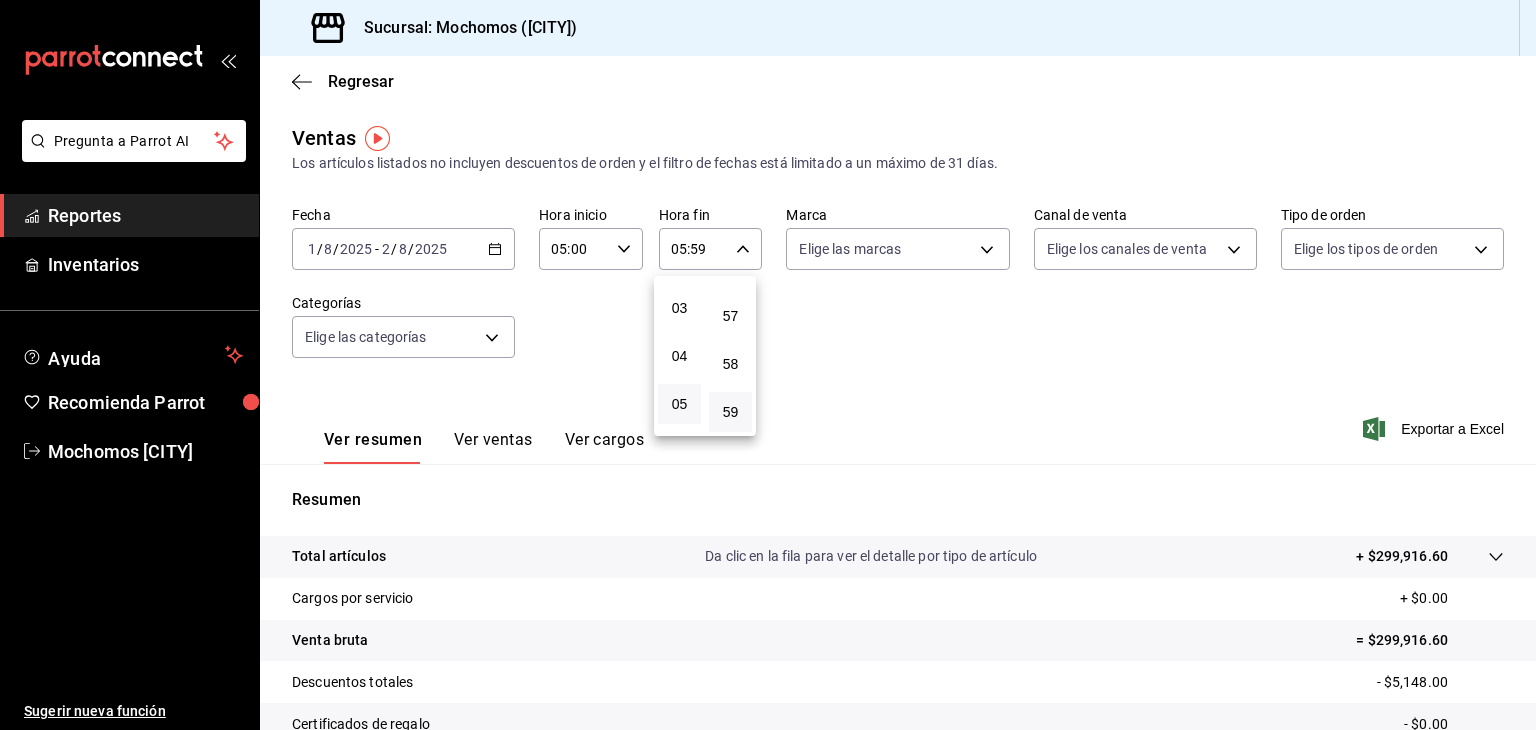 click at bounding box center [768, 365] 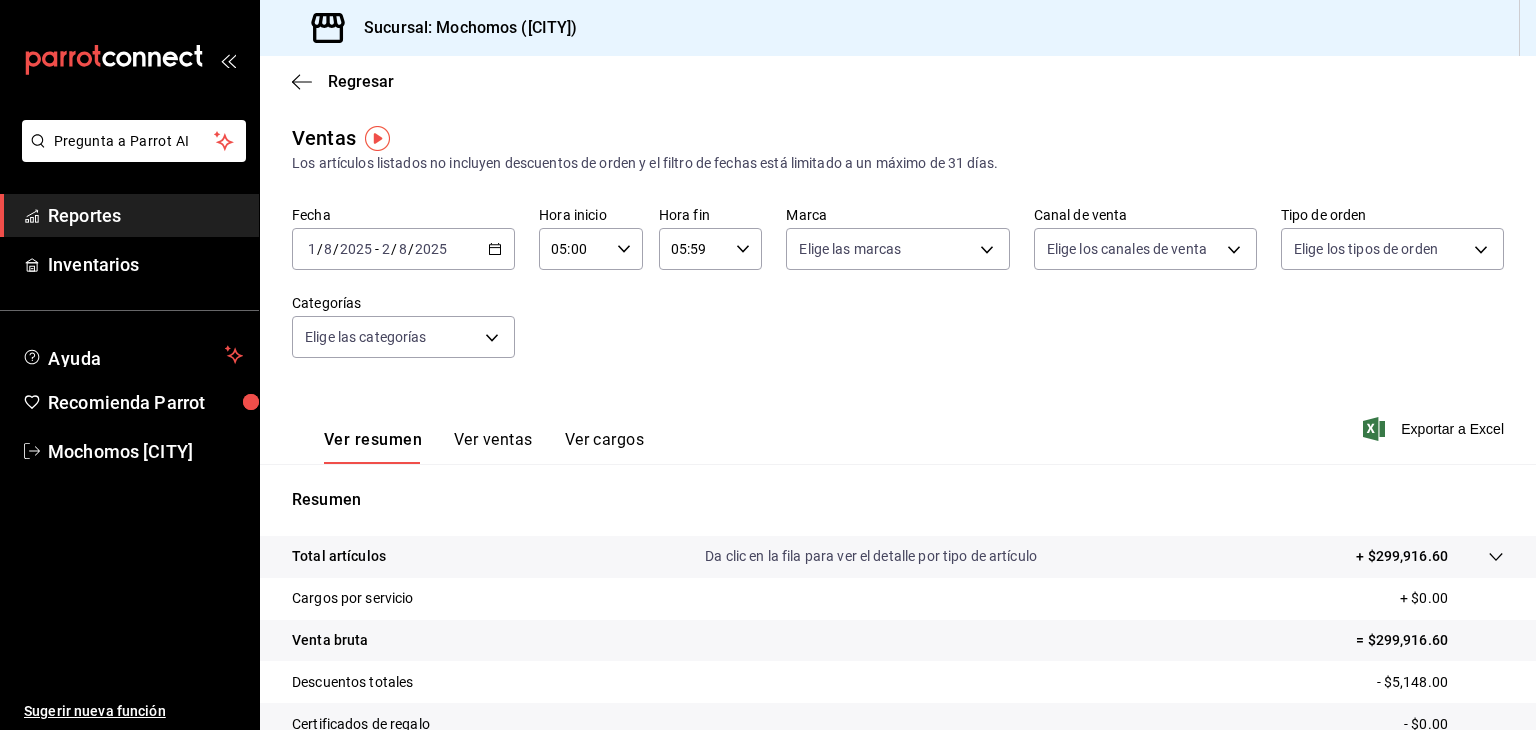 click on "05:59 Hora fin" at bounding box center (711, 249) 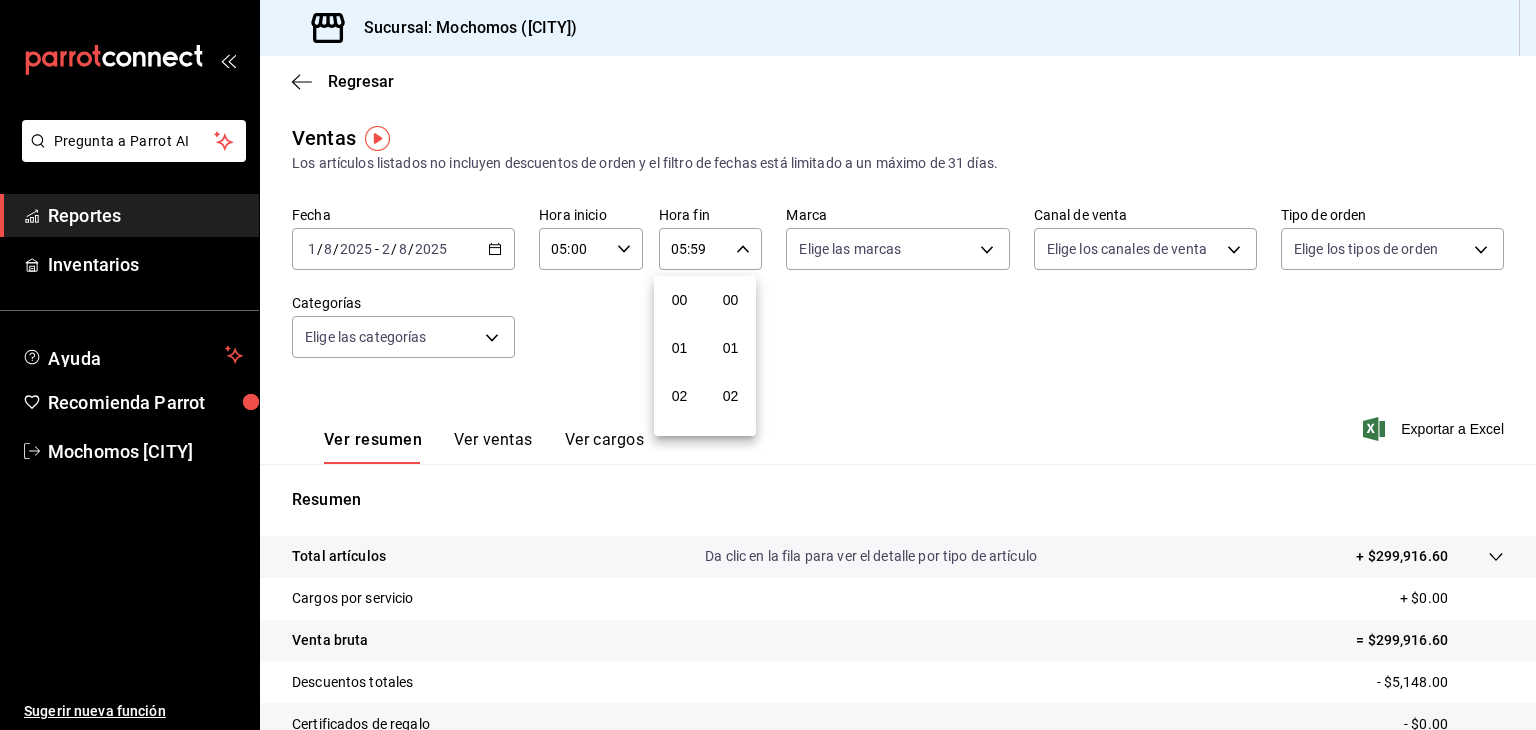 scroll, scrollTop: 244, scrollLeft: 0, axis: vertical 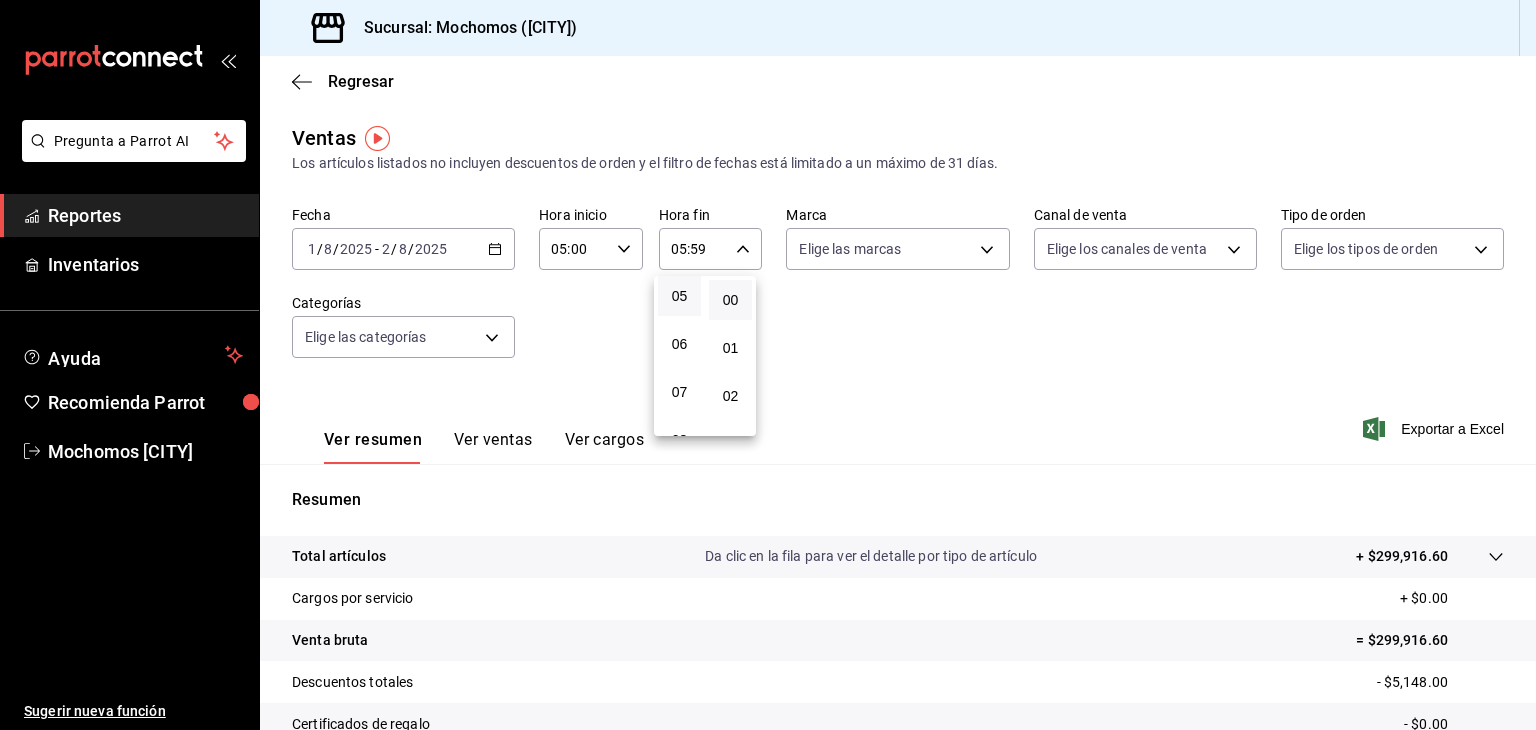 click on "00" at bounding box center (730, 300) 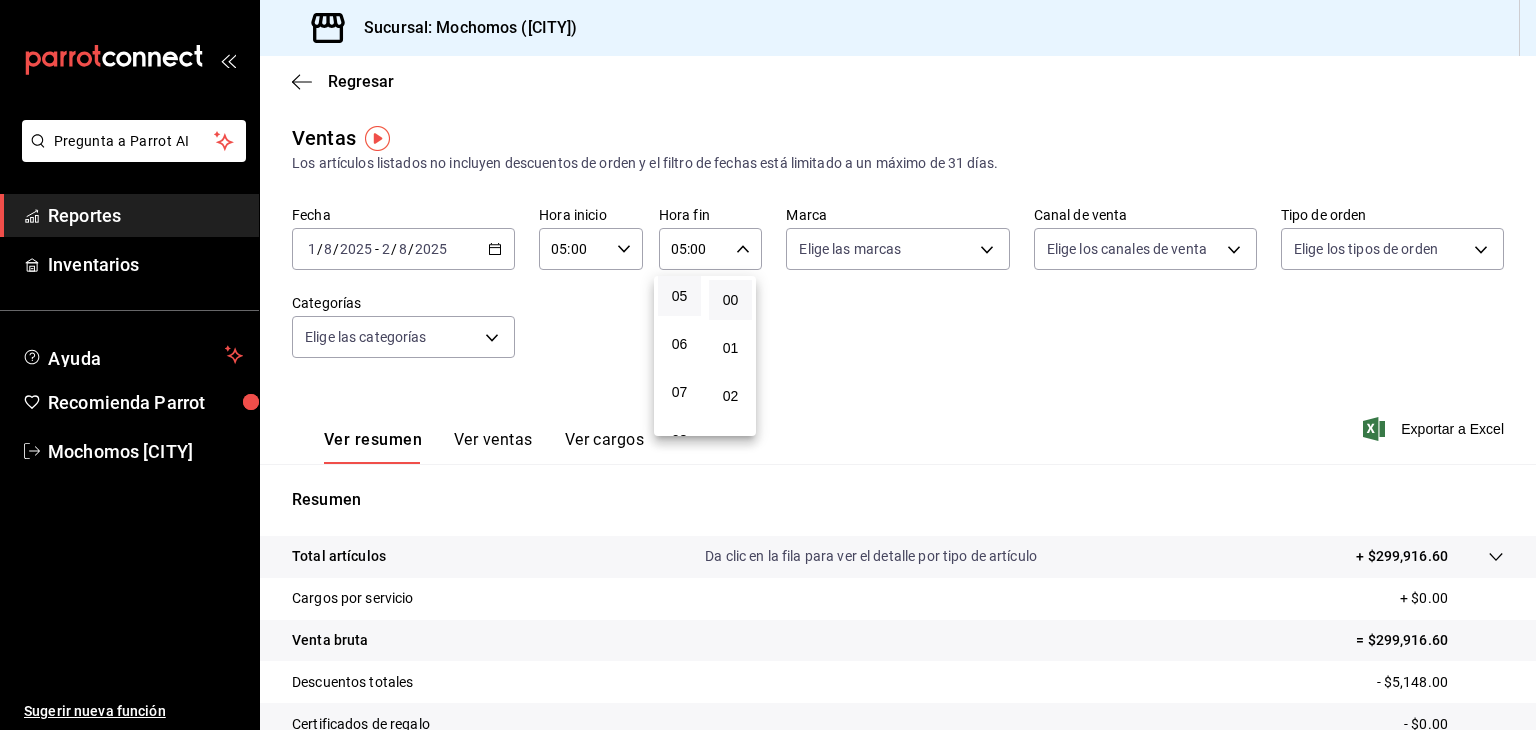 click at bounding box center [768, 365] 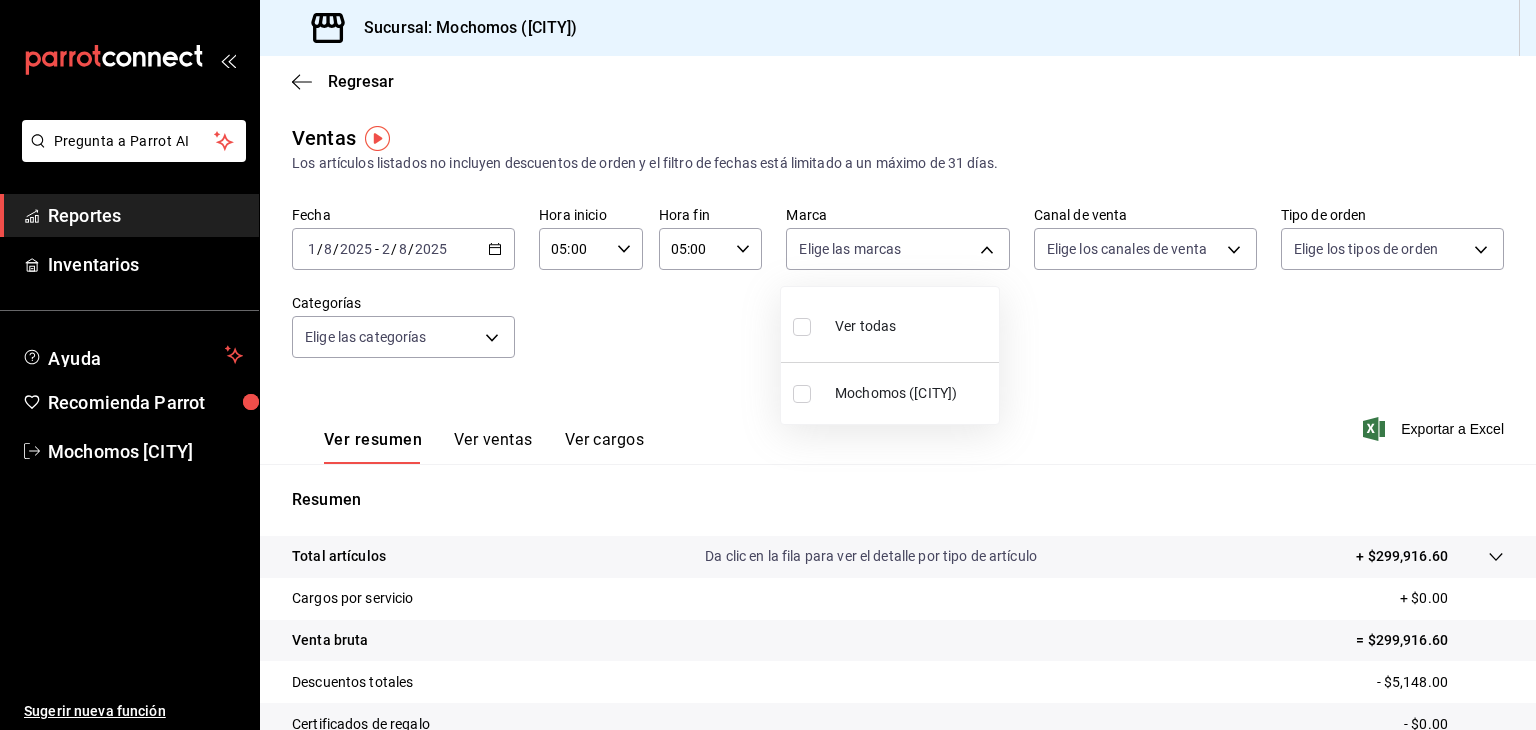 click on "Pregunta a Parrot AI Reportes   Inventarios   Ayuda Recomienda Parrot   Mochomos [CITY]   Sugerir nueva función   Sucursal: Mochomos ([CITY]) Regresar Ventas Los artículos listados no incluyen descuentos de orden y el filtro de fechas está limitado a un máximo de 31 días. Fecha [DATE] [DATE] - [DATE] [DATE] Hora inicio [TIME] Hora inicio Hora fin [TIME] Hora fin Marca Elige las marcas Canal de venta Elige los canales de venta Tipo de orden Elige los tipos de orden Categorías Elige las categorías Ver resumen Ver ventas Ver cargos Exportar a Excel Resumen Total artículos Da clic en la fila para ver el detalle por tipo de artículo + $299,916.60 Cargos por servicio + $0.00 Venta bruta = $299,916.60 Descuentos totales - $5,148.00 Certificados de regalo - $0.00 Venta total = $294,768.60 Impuestos - $40,657.74 Venta neta = $254,110.86 Pregunta a Parrot AI Reportes   Inventarios   Ayuda Recomienda Parrot   Mochomos [CITY]   Sugerir nueva función   Ver video tutorial Ir a video Ver todas" at bounding box center [768, 365] 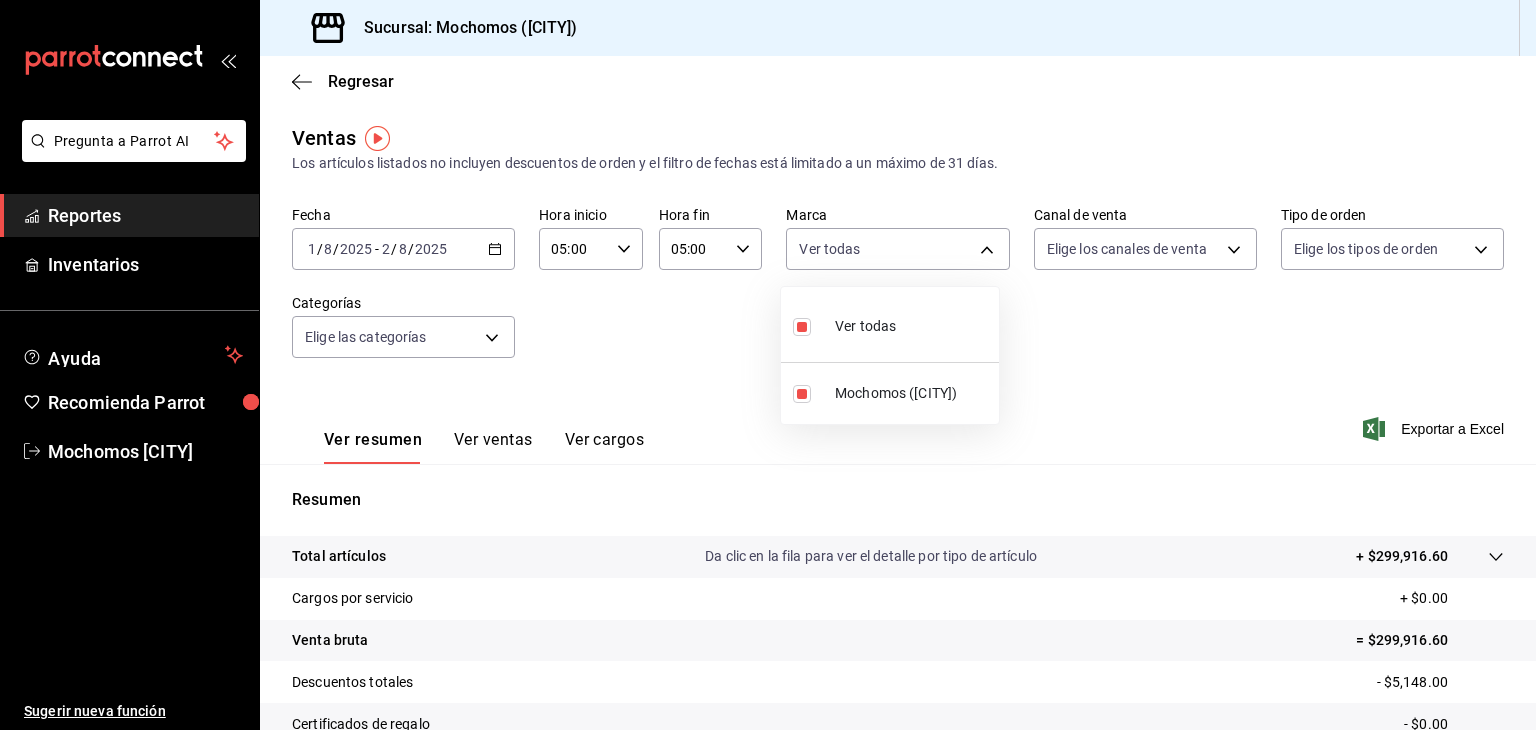 click at bounding box center [768, 365] 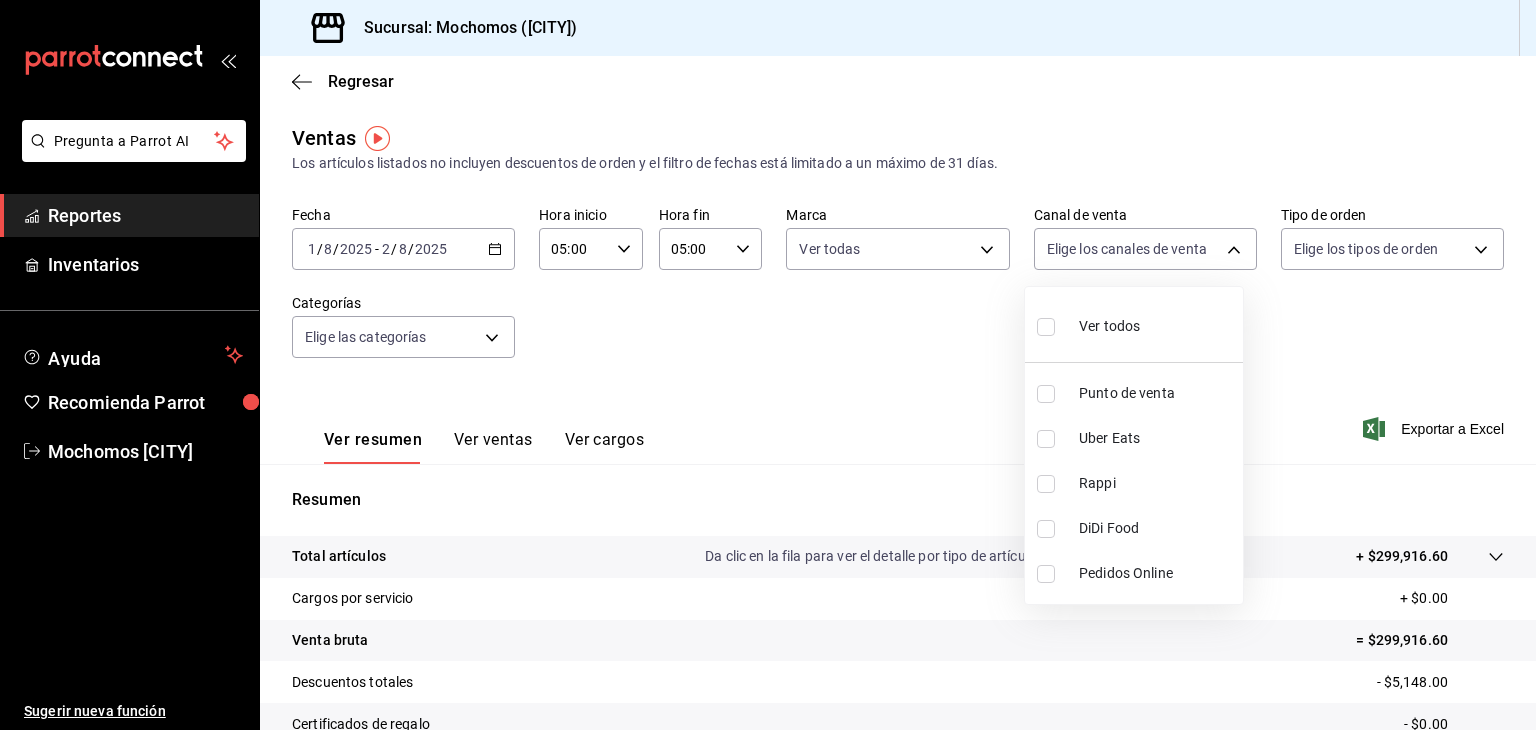click on "Pregunta a Parrot AI Reportes   Inventarios   Ayuda Recomienda Parrot   Mochomos [CITY]   Sugerir nueva función   Sucursal: Mochomos ([CITY]) Regresar Ventas Los artículos listados no incluyen descuentos de orden y el filtro de fechas está limitado a un máximo de 31 días. Fecha [DATE] [DATE] - [DATE] [DATE] Hora inicio [TIME] Hora inicio Hora fin [TIME] Hora fin Marca Ver todas [UUID] Canal de venta Elige los canales de venta Tipo de orden Elige los tipos de orden Categorías Elige las categorías Ver resumen Ver ventas Ver cargos Exportar a Excel Resumen Total artículos Da clic en la fila para ver el detalle por tipo de artículo + $299,916.60 Cargos por servicio + $0.00 Venta bruta = $299,916.60 Descuentos totales - $5,148.00 Certificados de regalo - $0.00 Venta total = $294,768.60 Impuestos - $40,657.74 Venta neta = $254,110.86 Pregunta a Parrot AI Reportes   Inventarios   Ayuda Recomienda Parrot   Mochomos [CITY]   Sugerir nueva función   Ver todos" at bounding box center [768, 365] 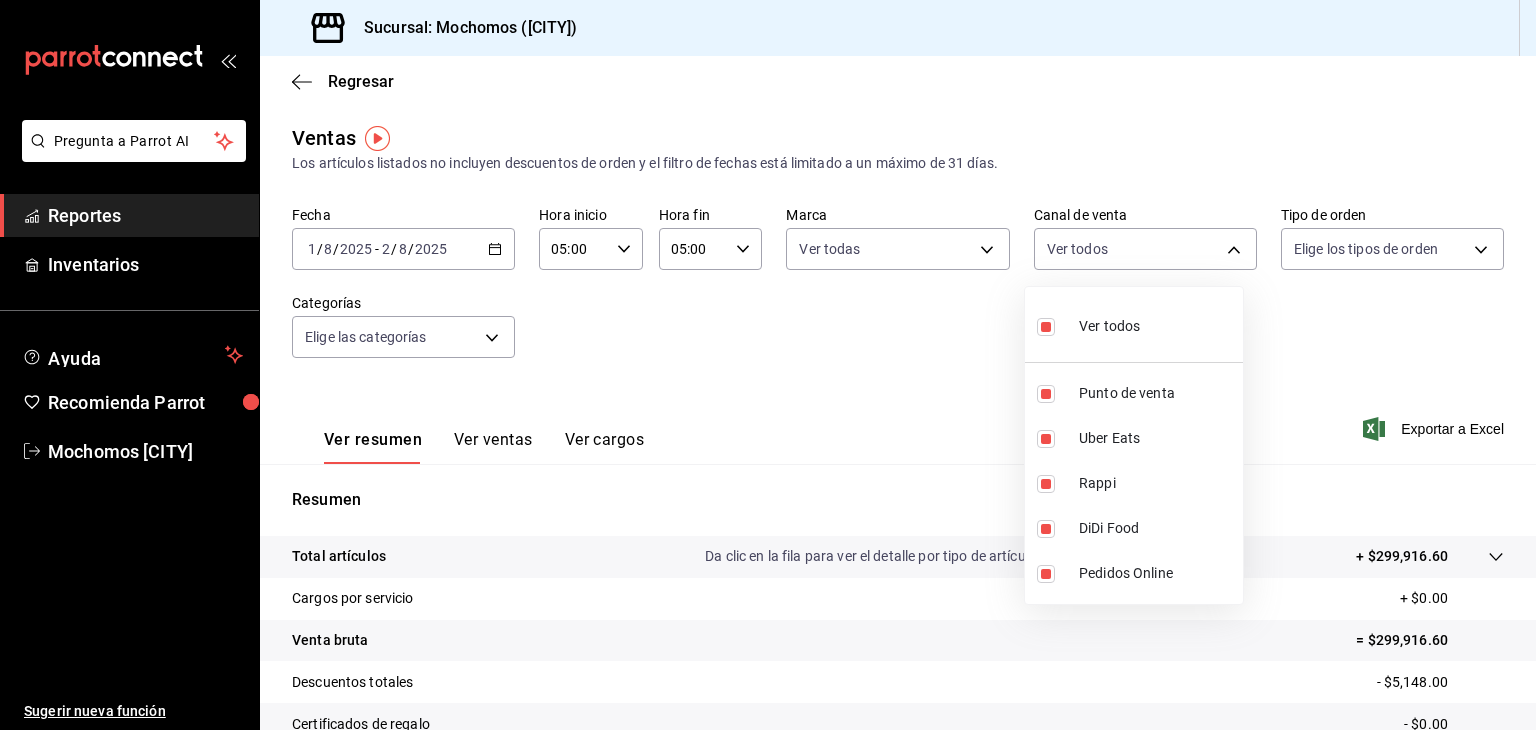 click at bounding box center (768, 365) 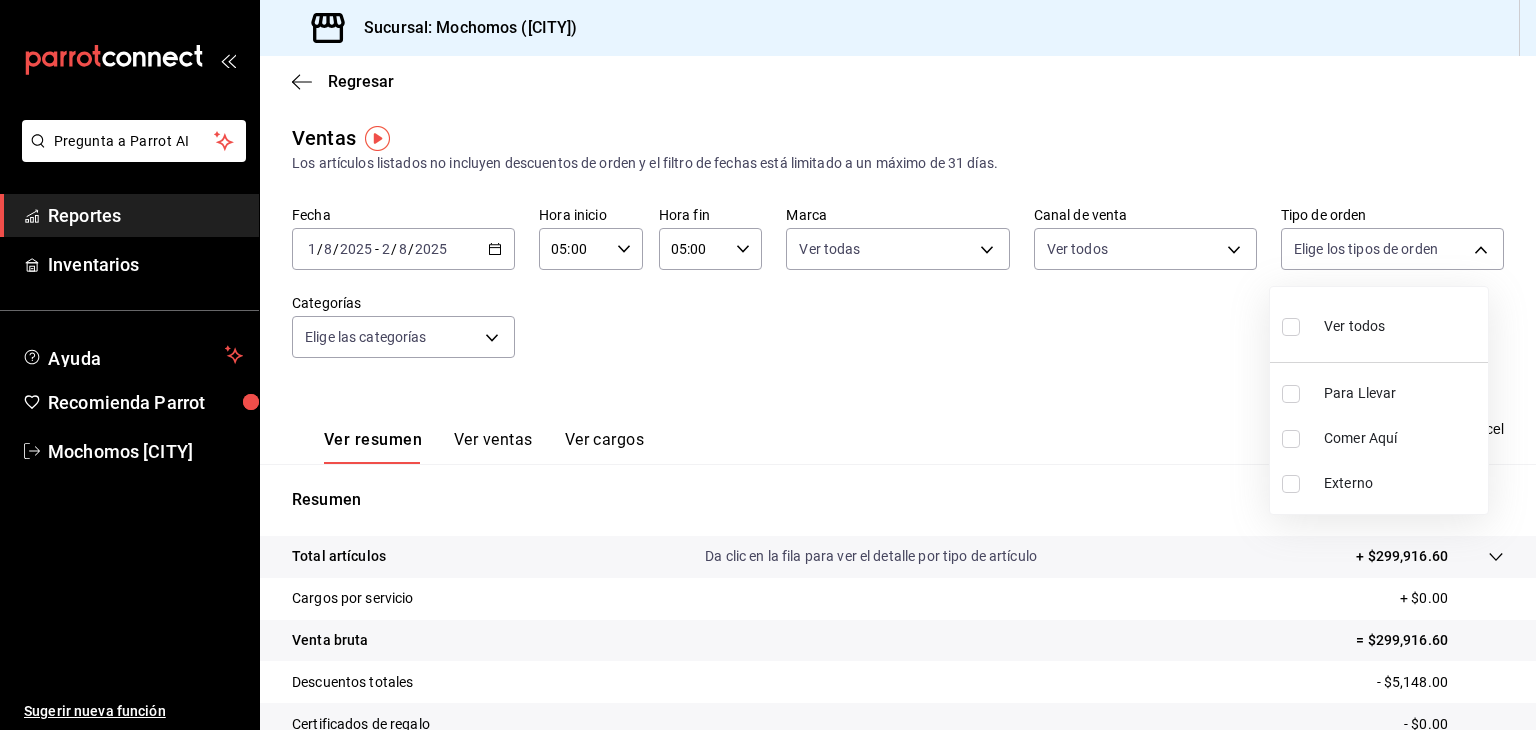 click on "Pregunta a Parrot AI Reportes   Inventarios   Ayuda Recomienda Parrot   Mochomos [CITY]   Sugerir nueva función   Sucursal: Mochomos ([CITY]) Regresar Ventas Los artículos listados no incluyen descuentos de orden y el filtro de fechas está limitado a un máximo de 31 días. Fecha [DATE] [DATE] - [DATE] [DATE] Hora inicio [TIME] Hora inicio Hora fin [TIME] Hora fin Marca Ver todas [UUID] Canal de venta Ver todos PARROT,UBER_EATS,RAPPI,DIDI_FOOD,ONLINE Tipo de orden Elige los tipos de orden Categorías Elige las categorías Ver resumen Ver ventas Ver cargos Exportar a Excel Resumen Total artículos Da clic en la fila para ver el detalle por tipo de artículo + $299,916.60 Cargos por servicio + $0.00 Venta bruta = $299,916.60 Descuentos totales - $5,148.00 Certificados de regalo - $0.00 Venta total = $294,768.60 Impuestos - $40,657.74 Venta neta = $254,110.86 Pregunta a Parrot AI Reportes   Inventarios   Ayuda Recomienda Parrot   Mochomos [CITY]     Ver todos" at bounding box center (768, 365) 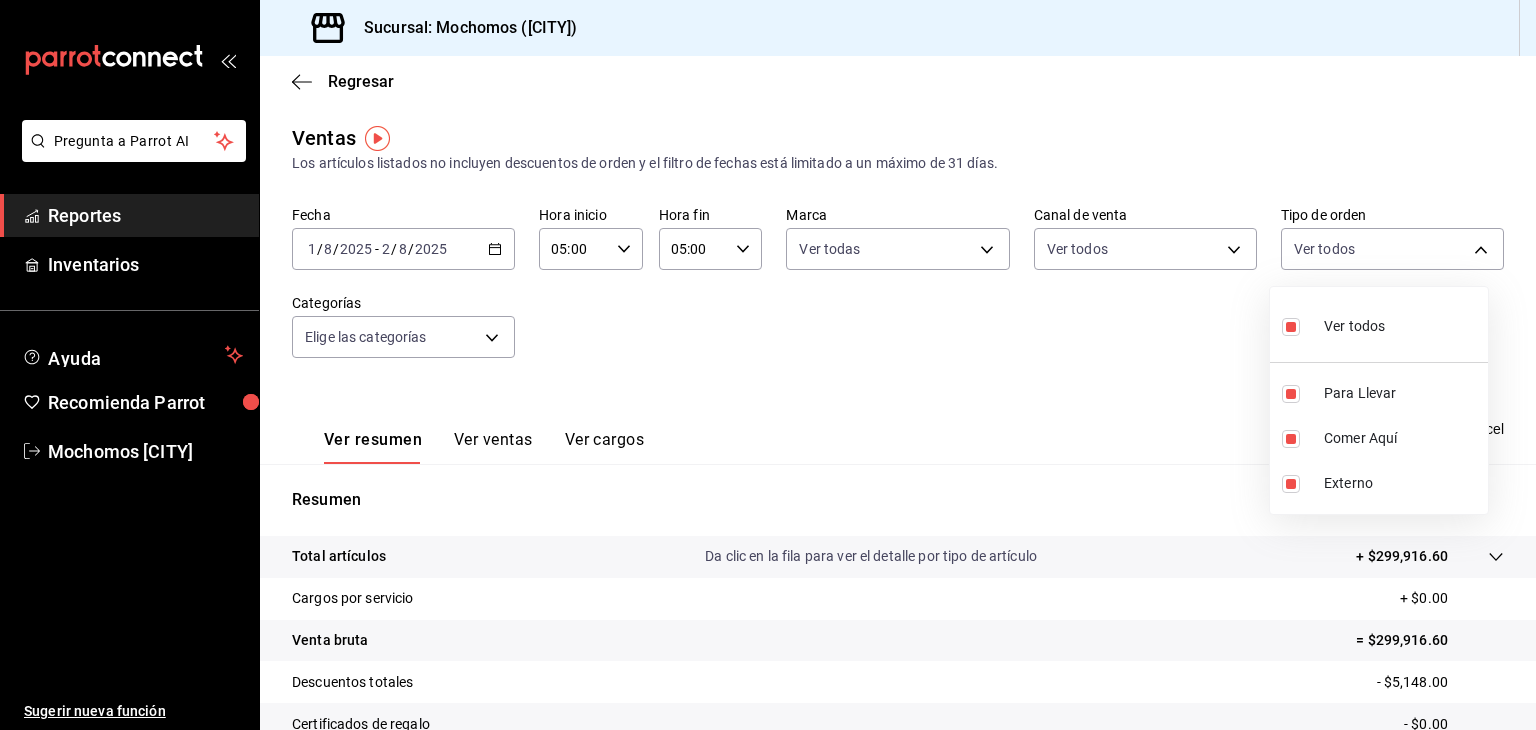click at bounding box center (768, 365) 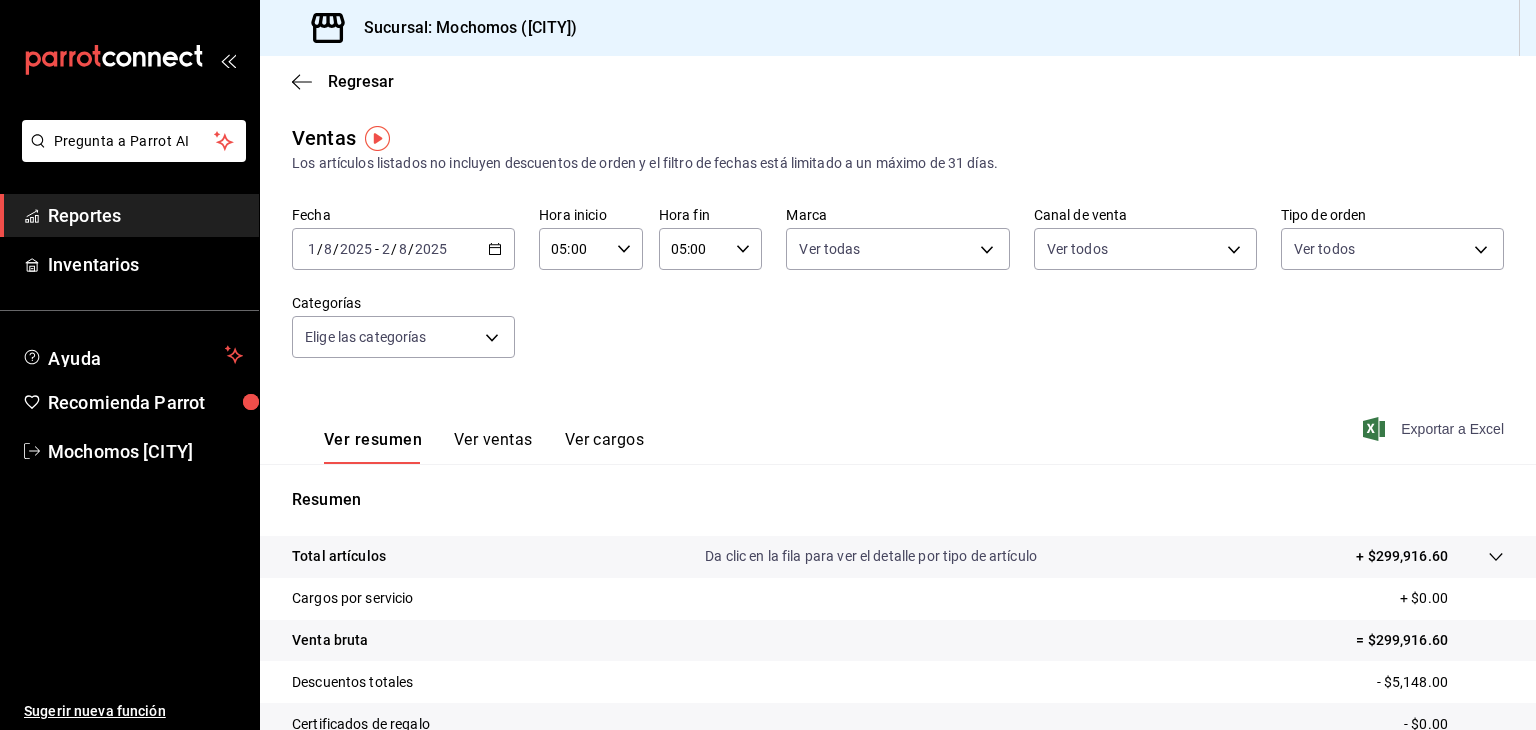 click on "Exportar a Excel" at bounding box center [1435, 429] 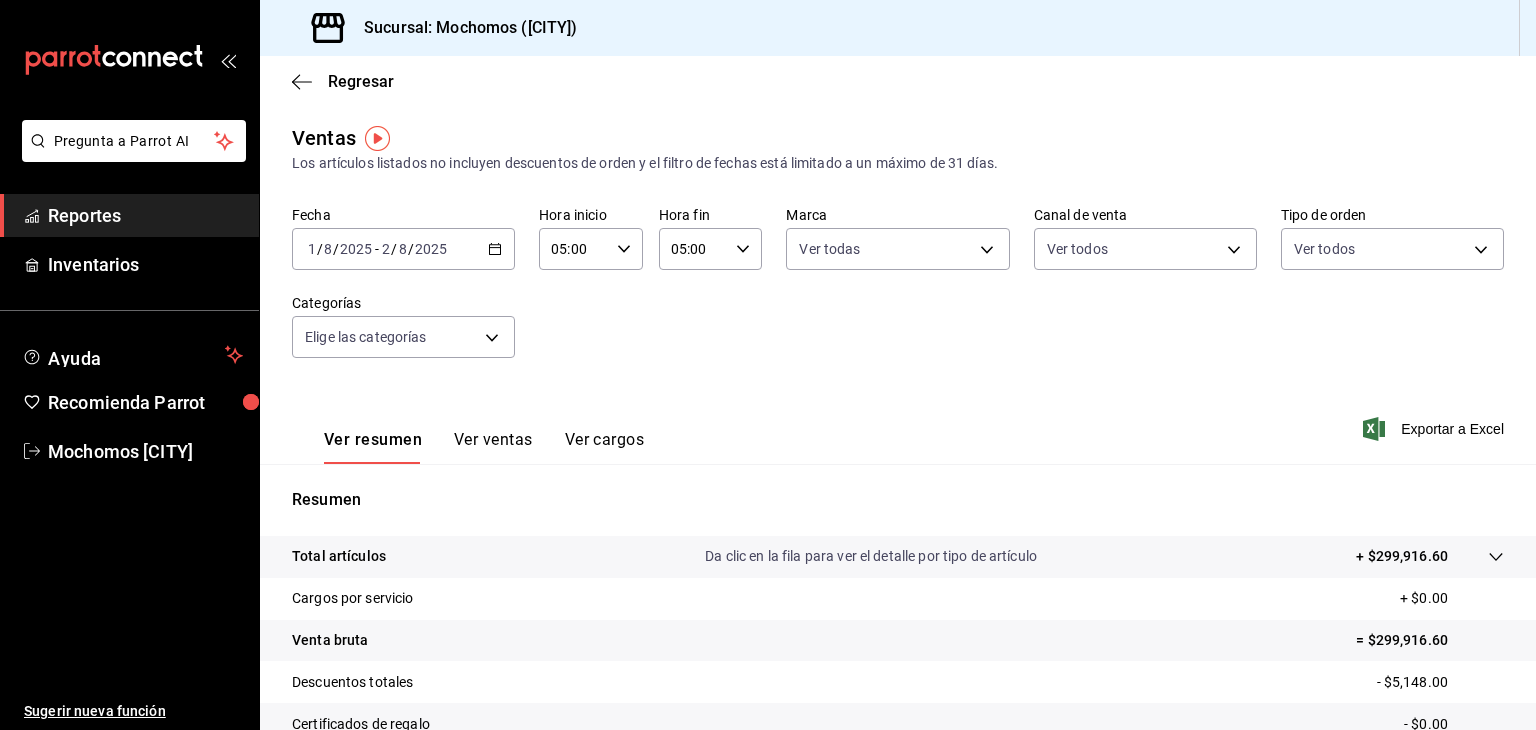 click on "[DATE] [DATE] - [DATE] [DATE]" at bounding box center [403, 249] 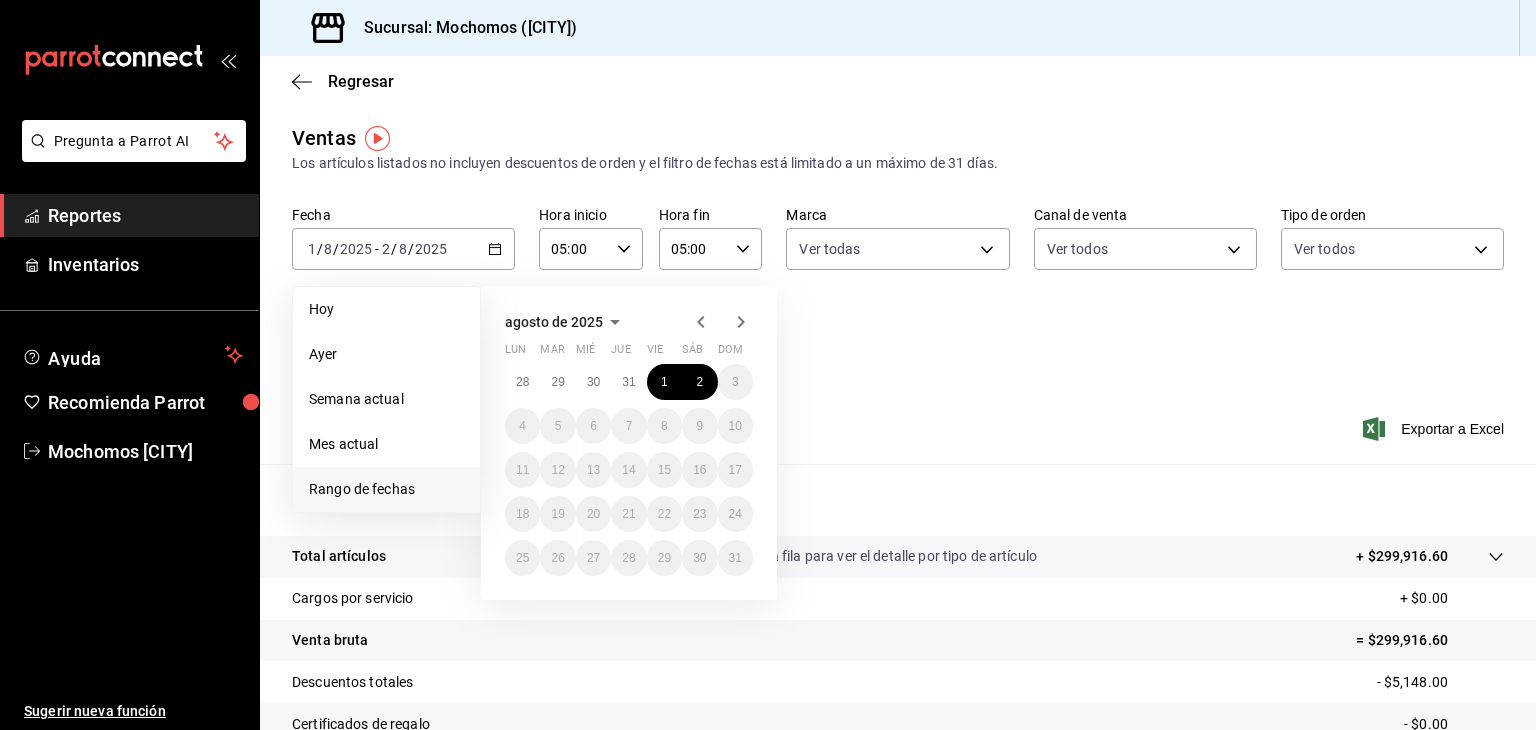 click on "[MONTH] de [YEAR] lun mar mié jue vie sáb dom 28 29 30 31 1 2 3 4 5 6 7 8 9 10 11 12 13 14 15 16 17 18 19 20 21 22 23 24 25 26 27 28 29 30 31" at bounding box center (629, 443) 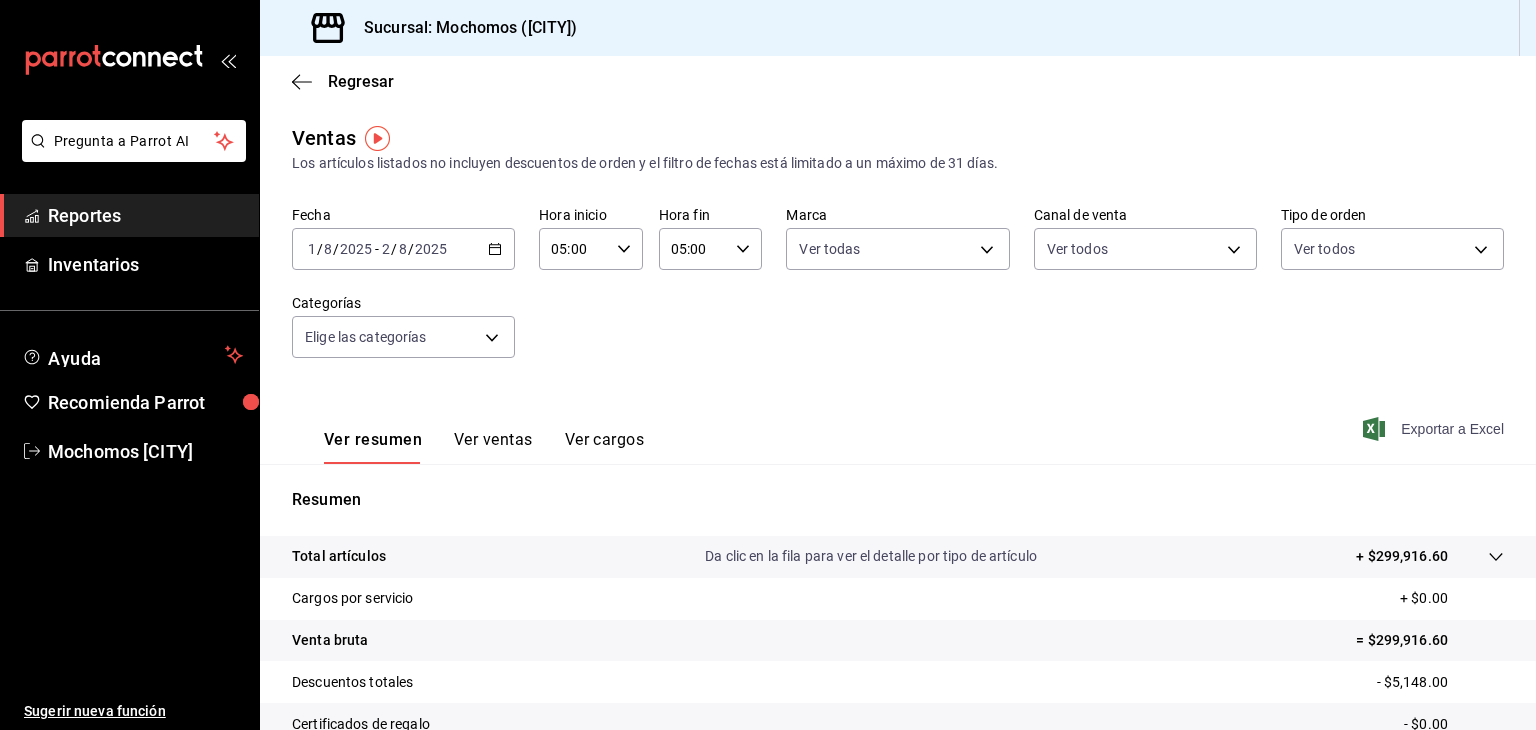 click on "Exportar a Excel" at bounding box center [1435, 429] 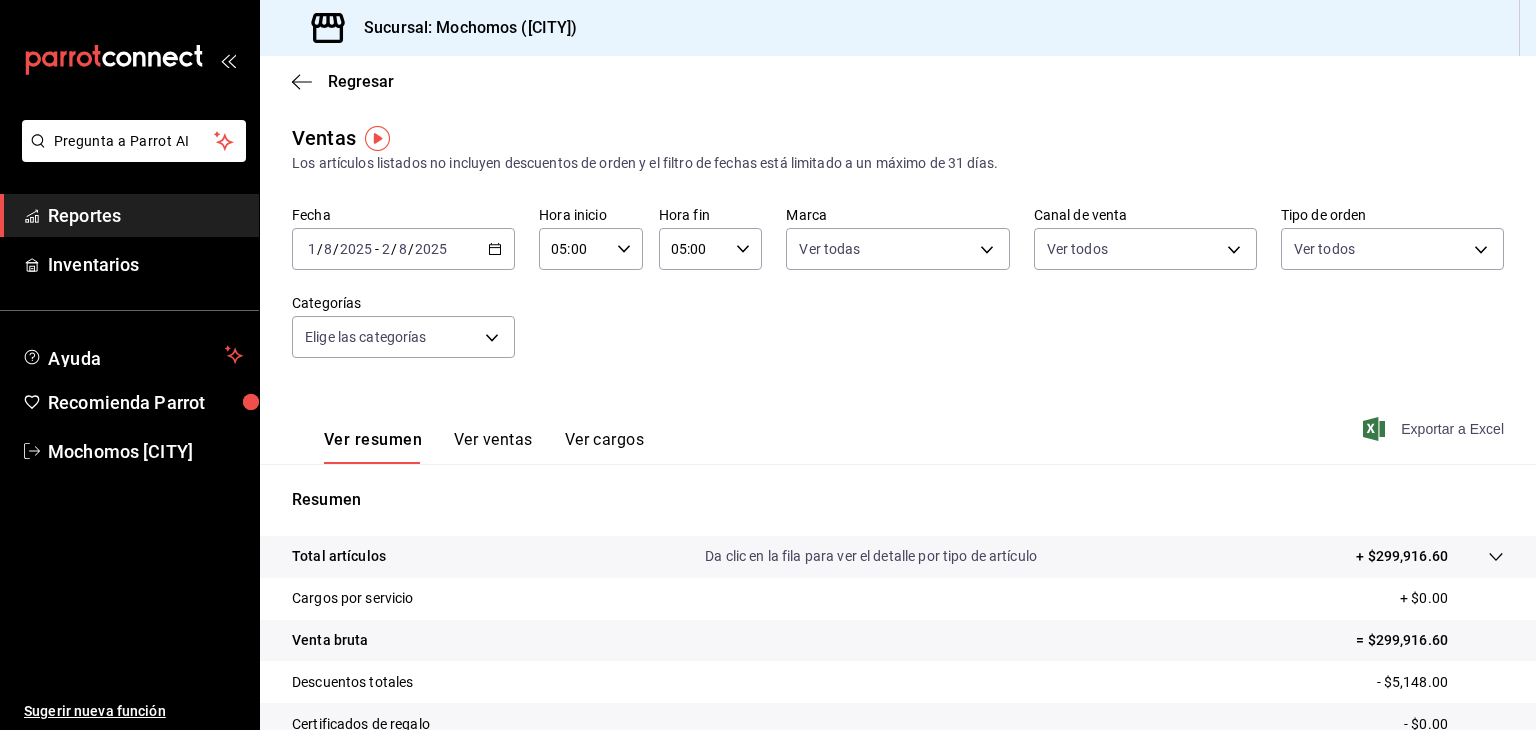 click on "Exportar a Excel" at bounding box center [1435, 429] 